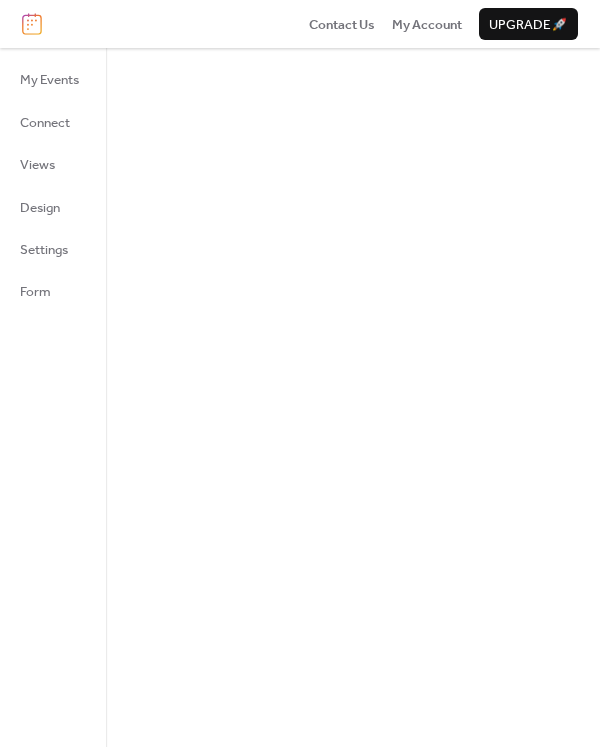 scroll, scrollTop: 0, scrollLeft: 0, axis: both 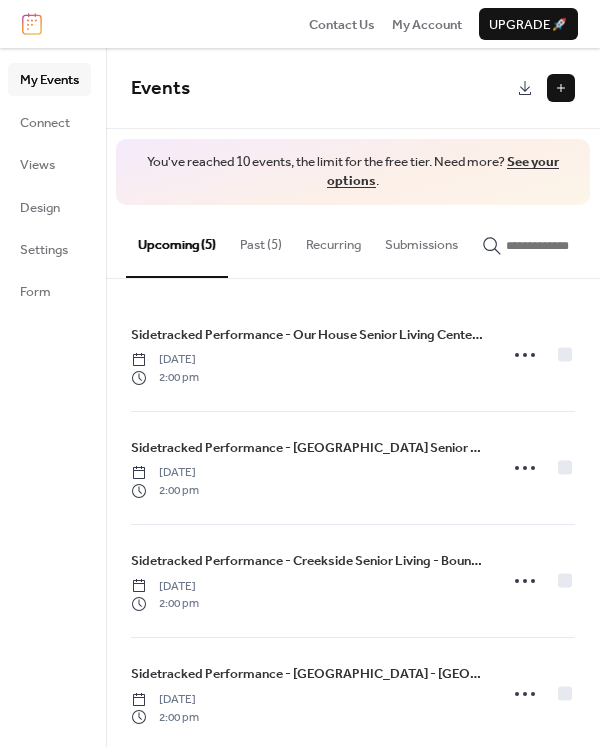 click on "Past (5)" at bounding box center [261, 240] 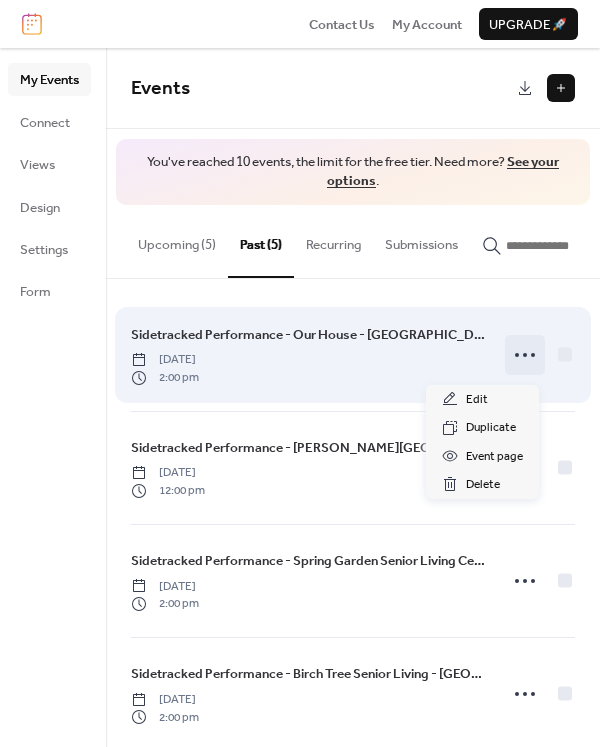 click 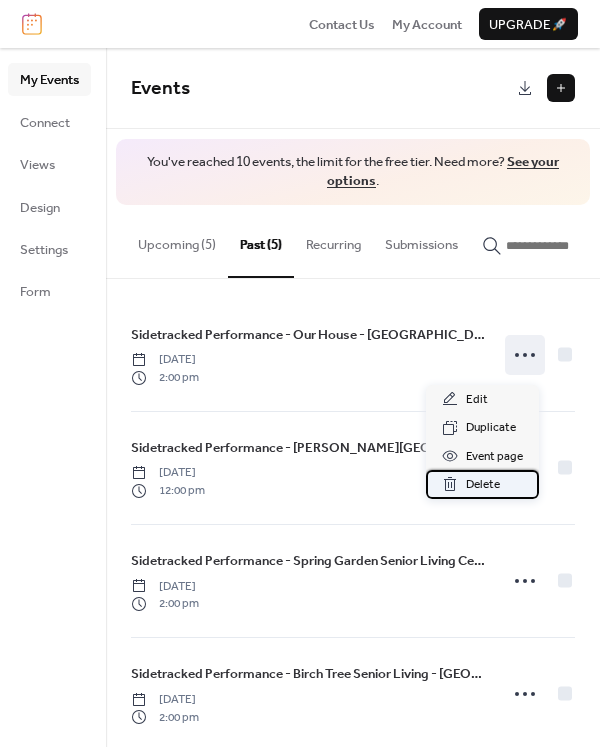 click on "Delete" at bounding box center [483, 485] 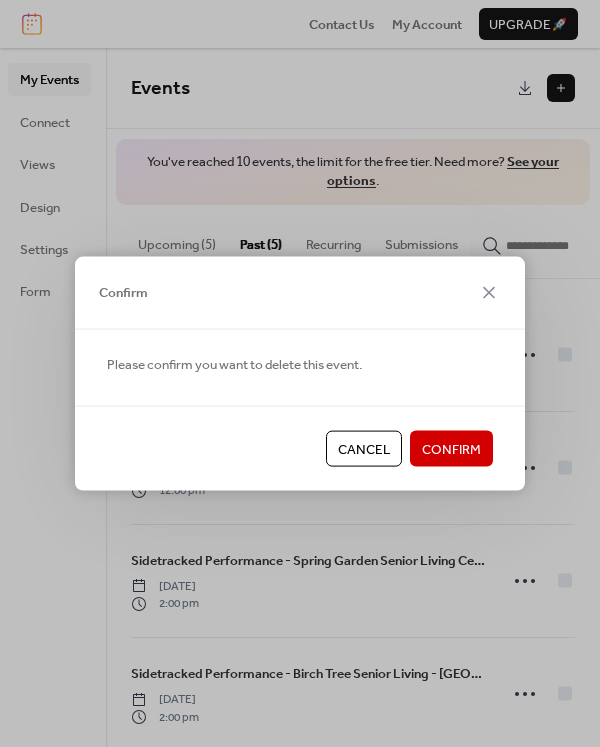 click on "Confirm" at bounding box center [451, 450] 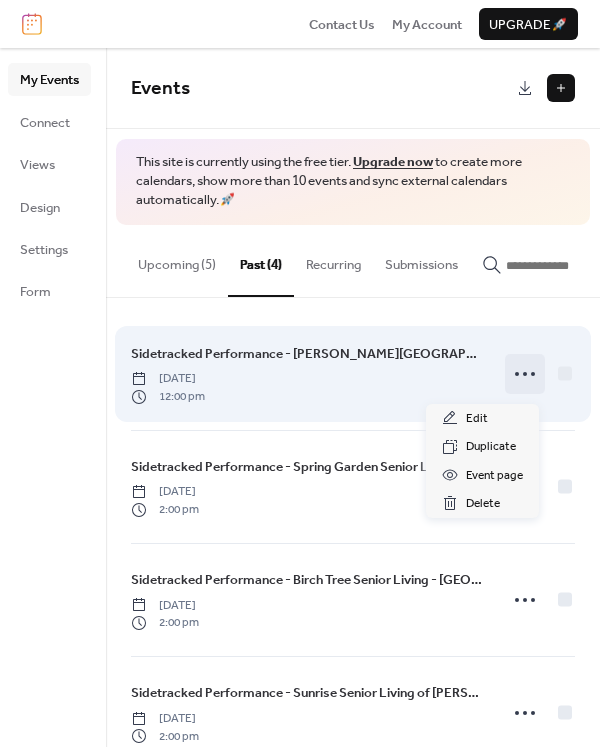 click 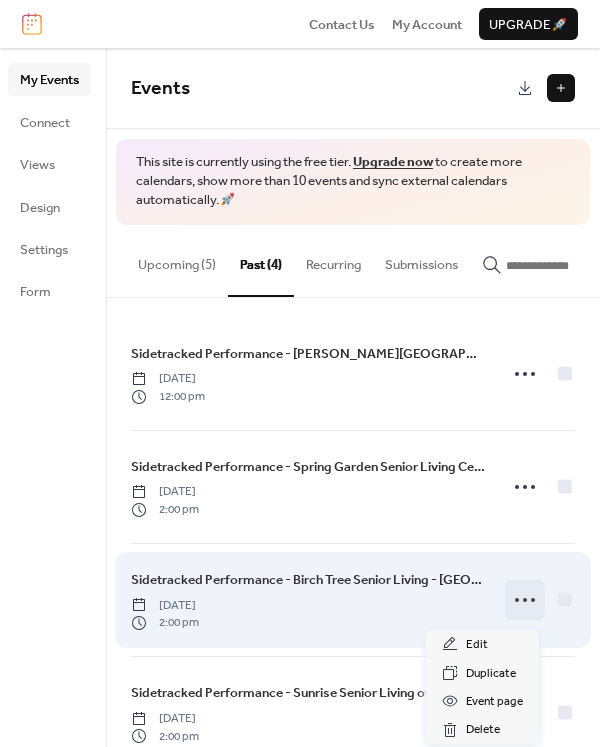 click 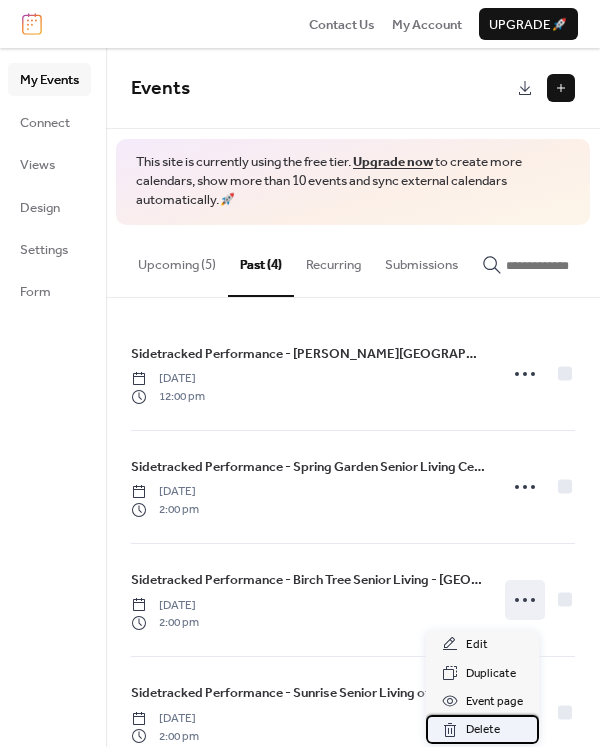 click on "Delete" at bounding box center [483, 730] 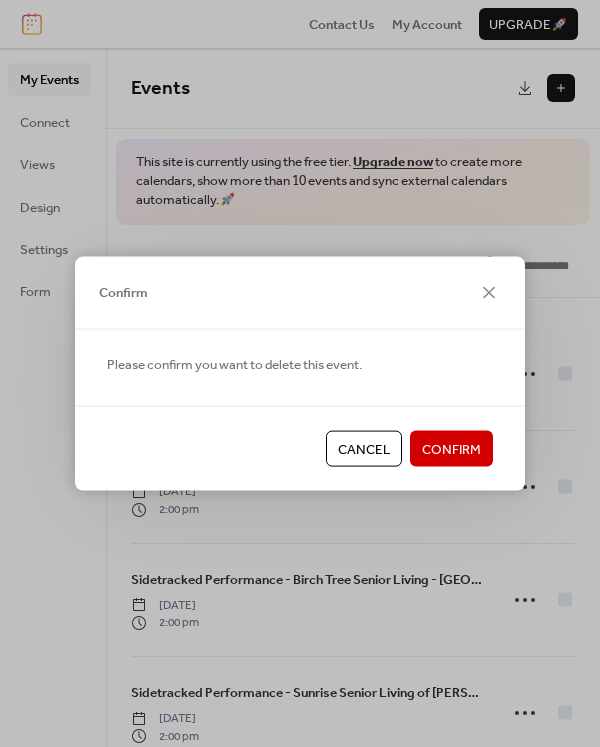 click on "Confirm" at bounding box center (451, 450) 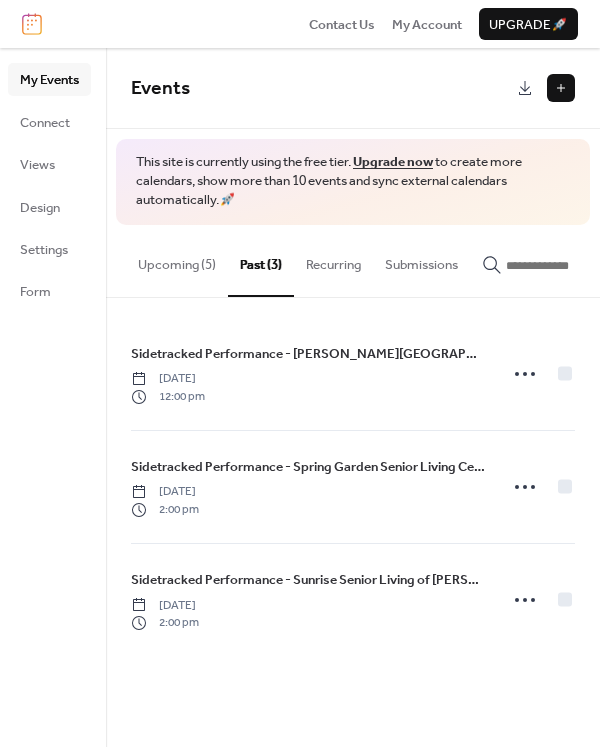click on "Upcoming (5)" at bounding box center (177, 260) 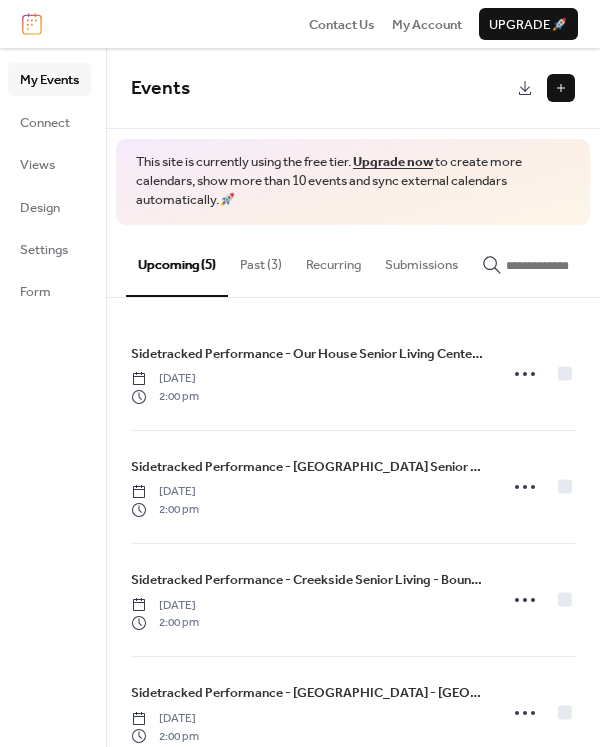 click at bounding box center (561, 88) 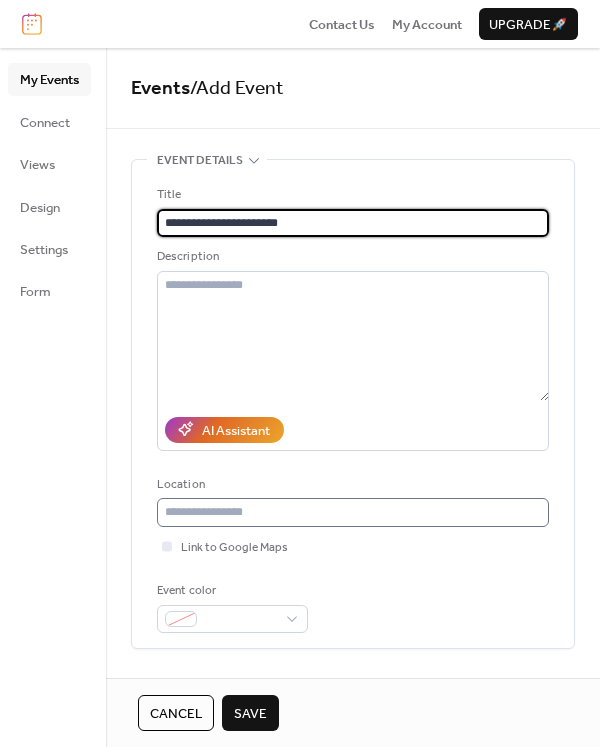 type on "**********" 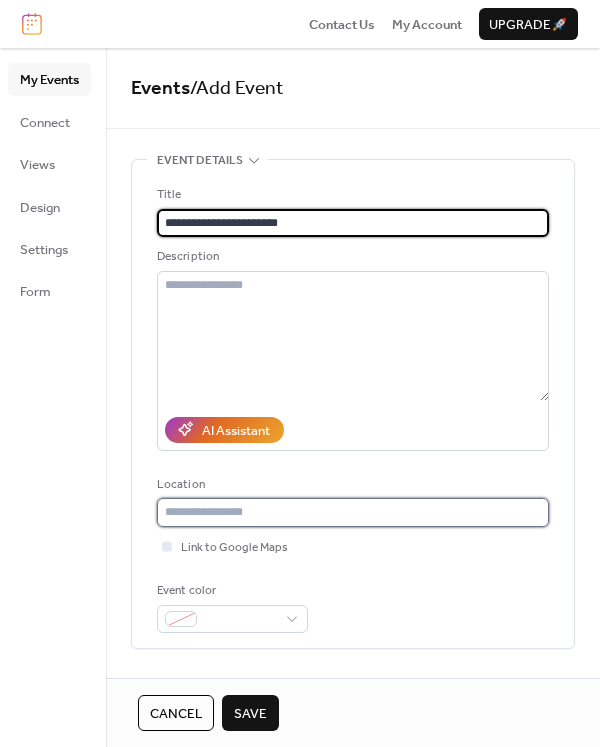 click at bounding box center [353, 512] 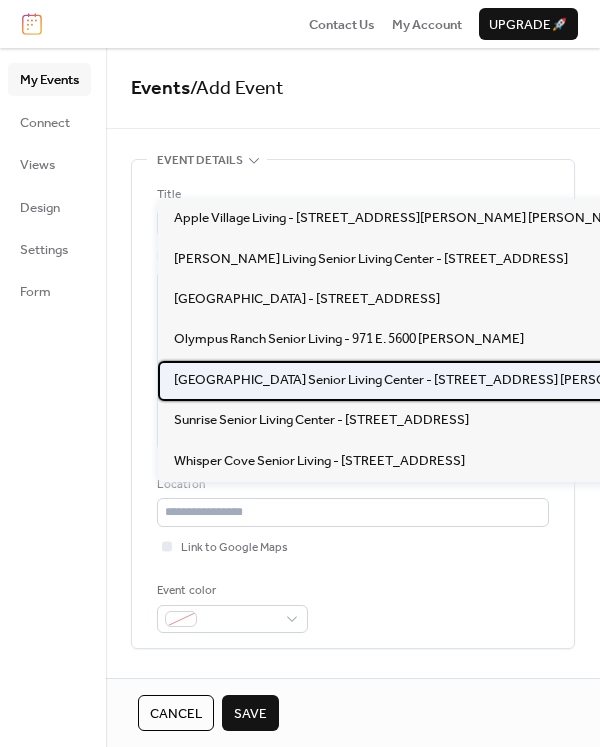 click on "[GEOGRAPHIC_DATA] Senior Living Center -  [STREET_ADDRESS] [PERSON_NAME]" at bounding box center (420, 380) 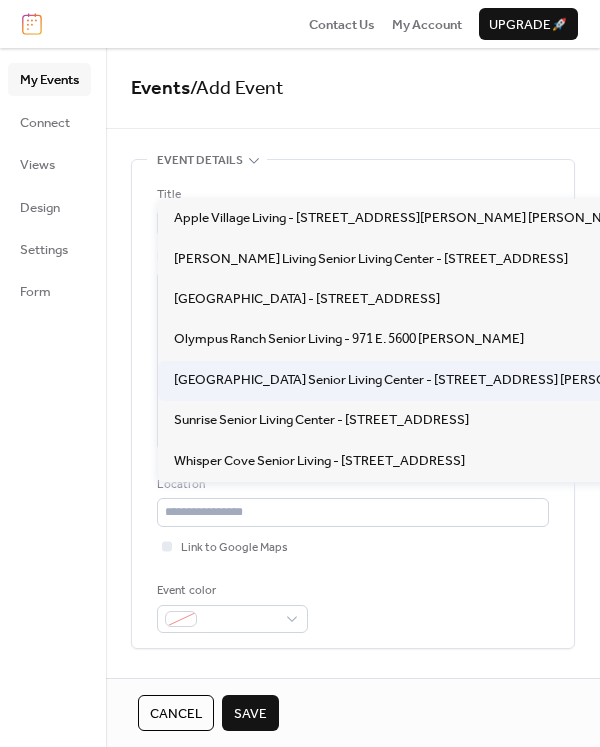 type on "**********" 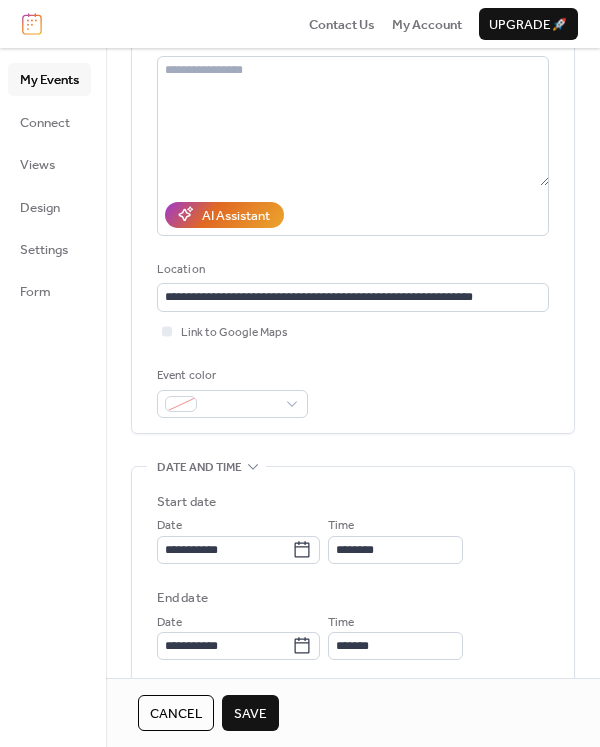 scroll, scrollTop: 229, scrollLeft: 0, axis: vertical 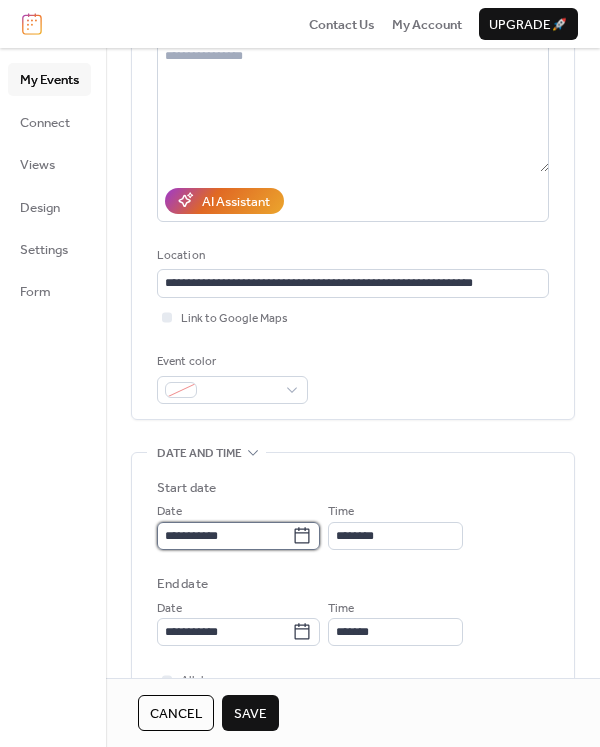 click on "**********" at bounding box center (224, 536) 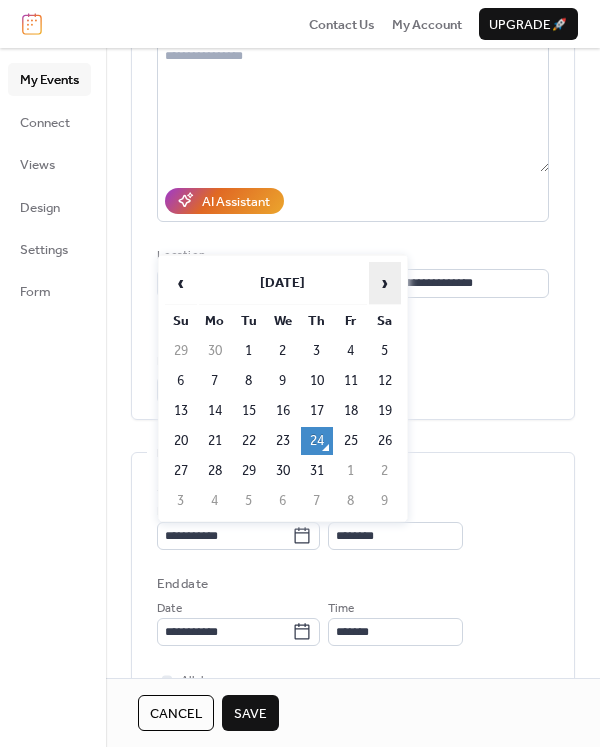 click on "›" at bounding box center (385, 283) 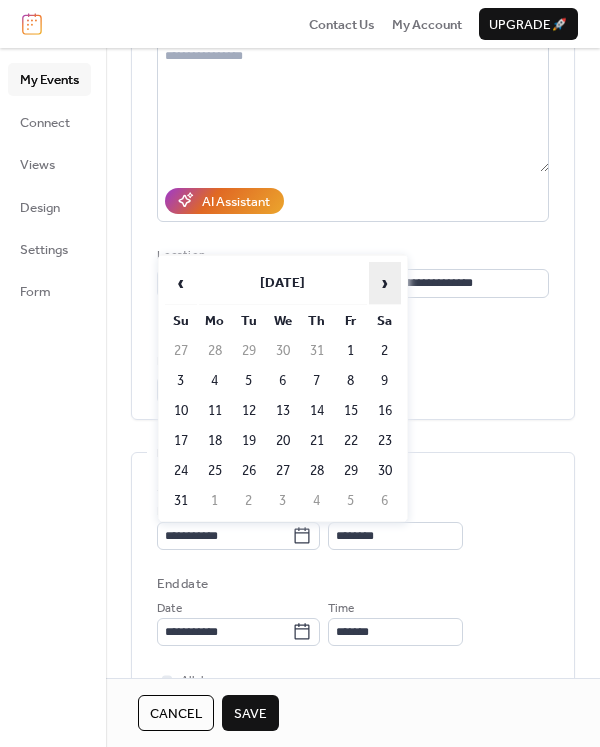 click on "›" at bounding box center (385, 283) 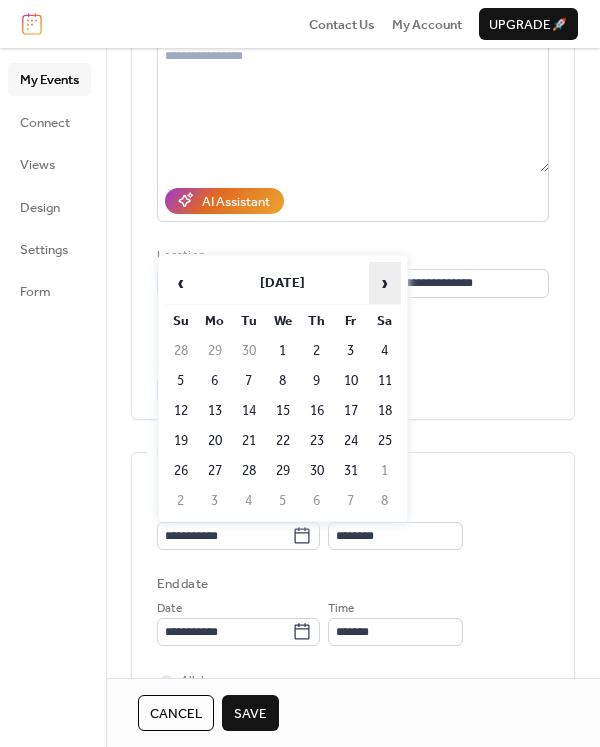 click on "›" at bounding box center [385, 283] 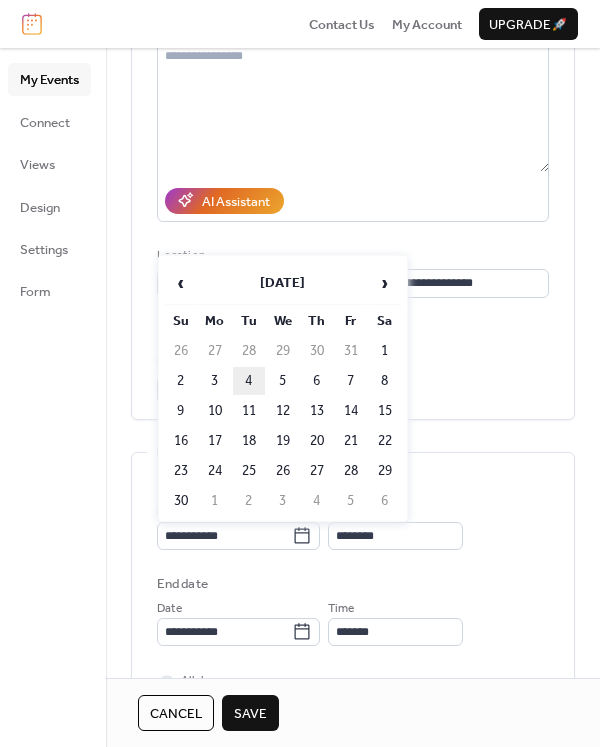 click on "4" at bounding box center (249, 381) 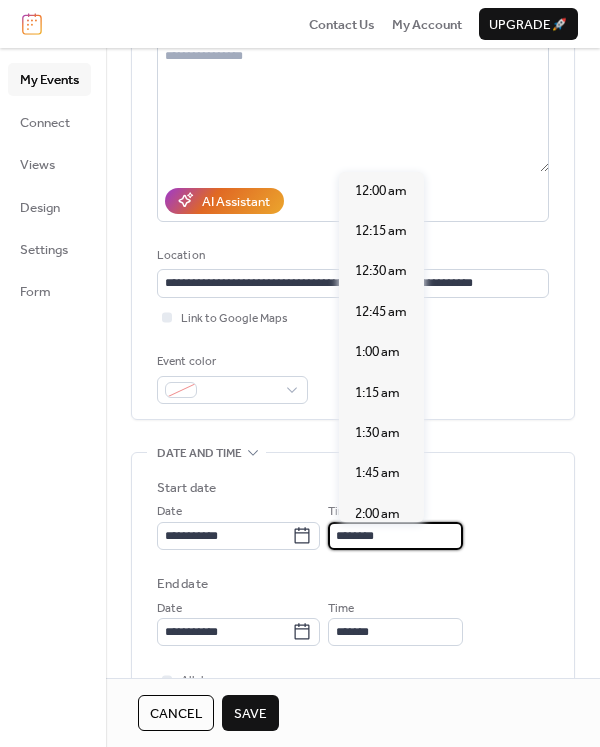 click on "********" at bounding box center [395, 536] 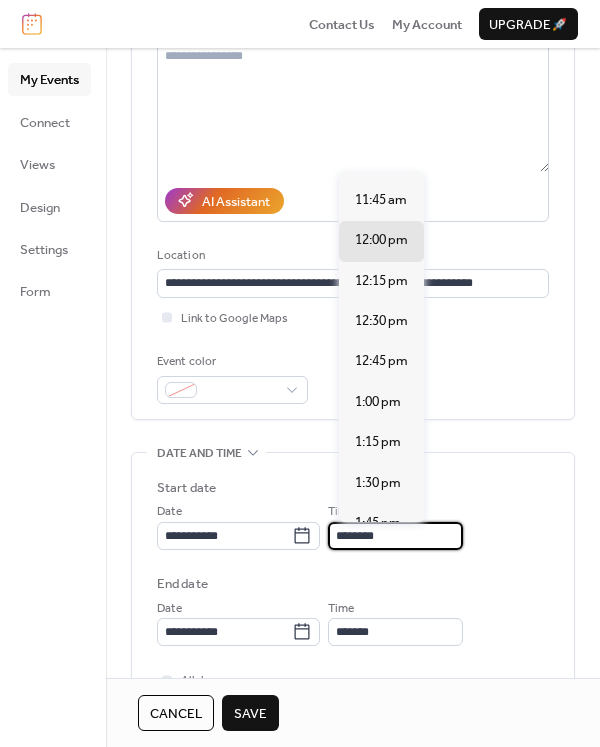 click on "2:00 pm" at bounding box center (378, 563) 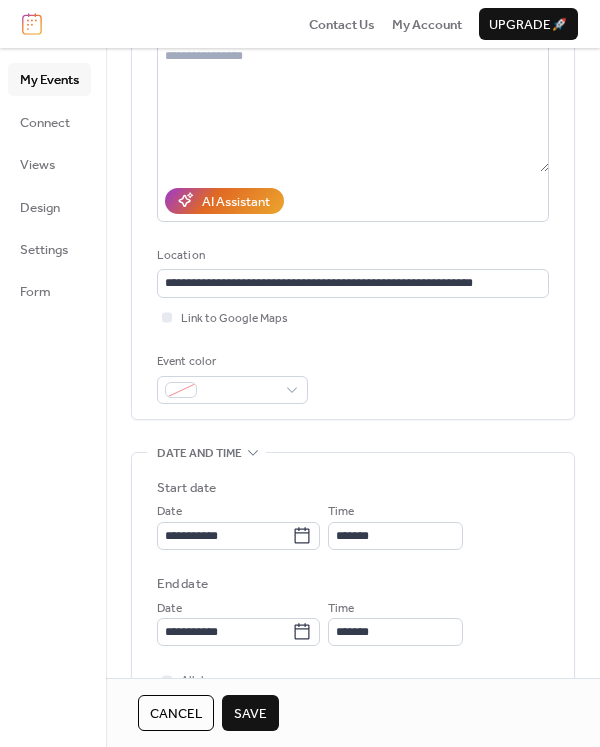 click on "Save" at bounding box center (250, 714) 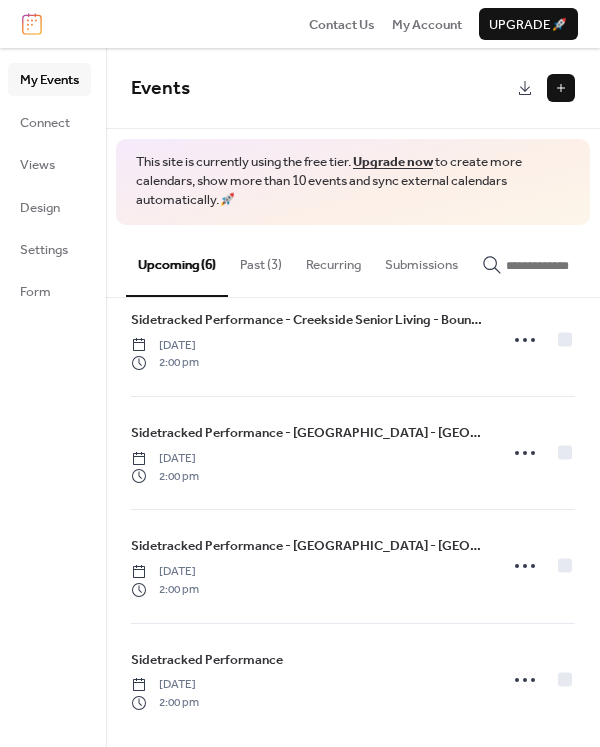 scroll, scrollTop: 258, scrollLeft: 0, axis: vertical 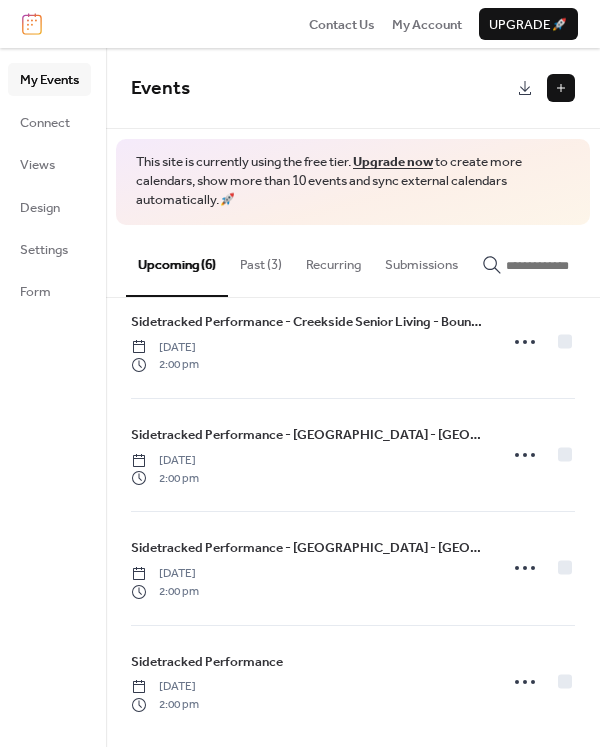 click at bounding box center (561, 88) 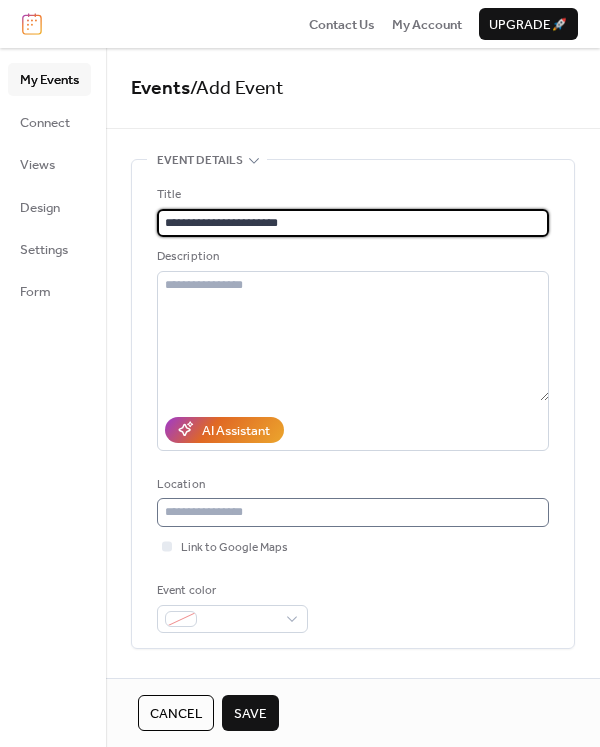 type on "**********" 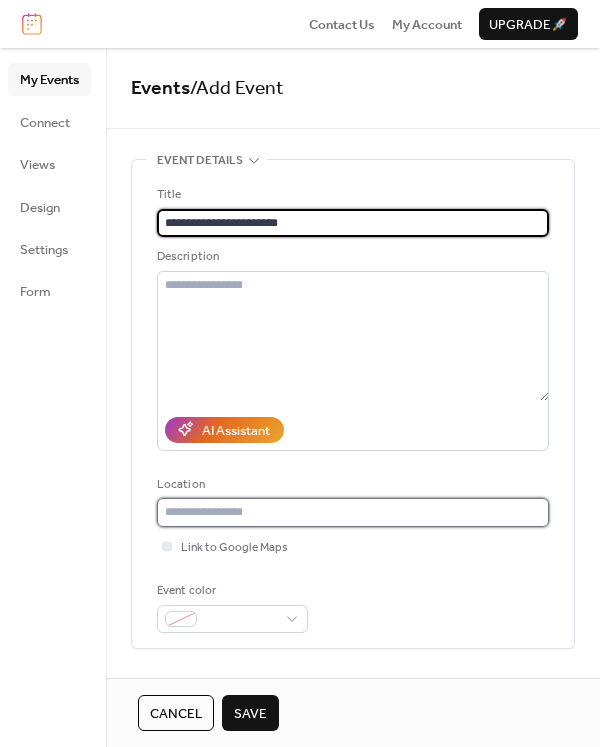 click at bounding box center (353, 512) 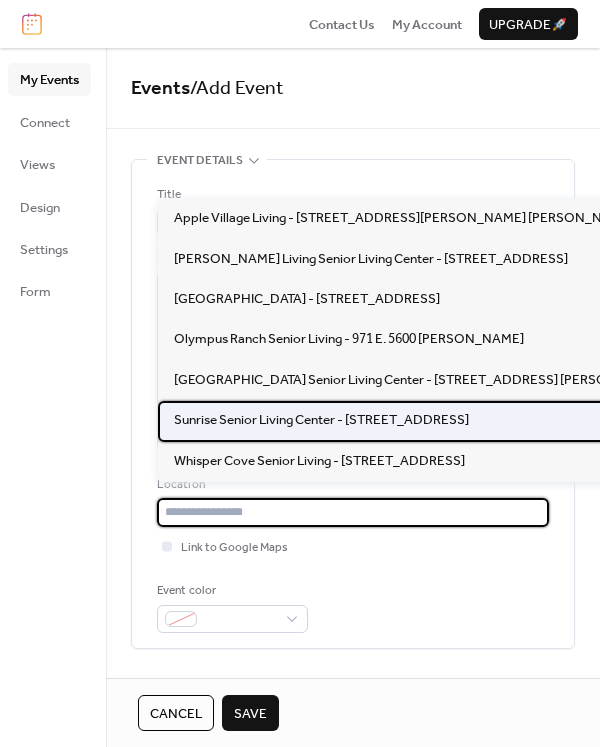click on "Sunrise Senior Living Center - [STREET_ADDRESS]" at bounding box center [321, 420] 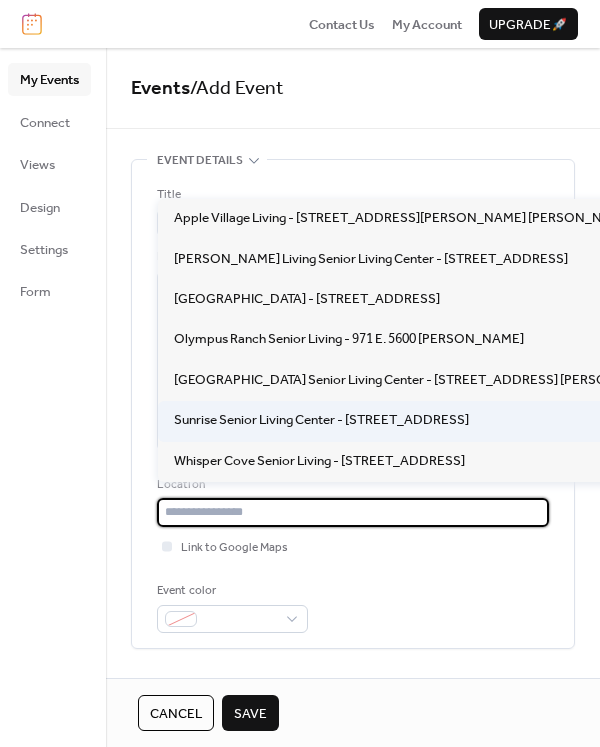 type on "**********" 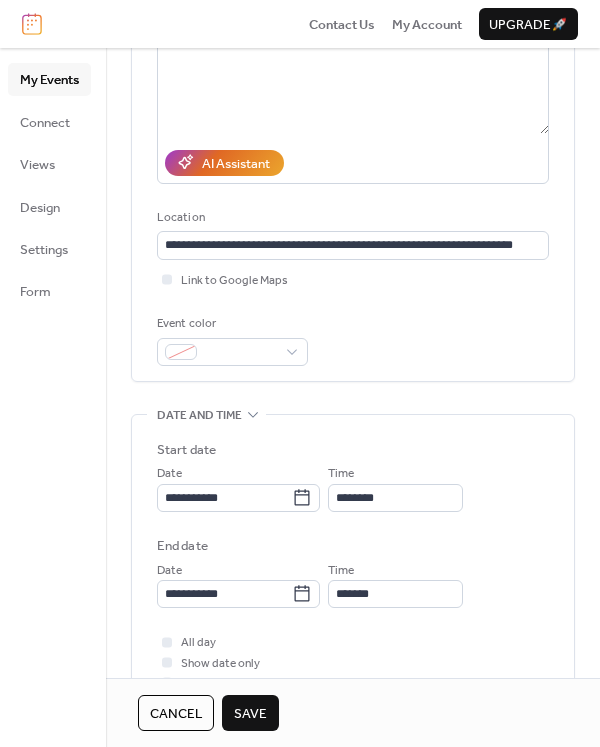 scroll, scrollTop: 307, scrollLeft: 0, axis: vertical 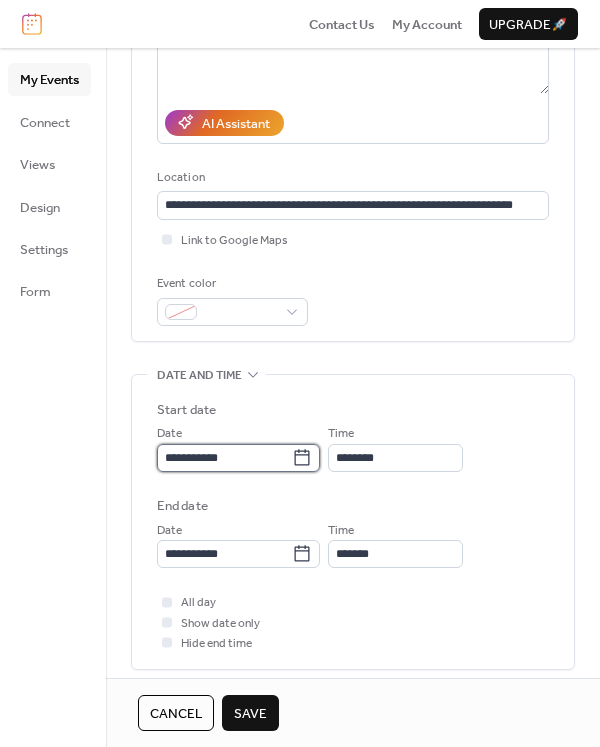 click on "**********" at bounding box center [224, 458] 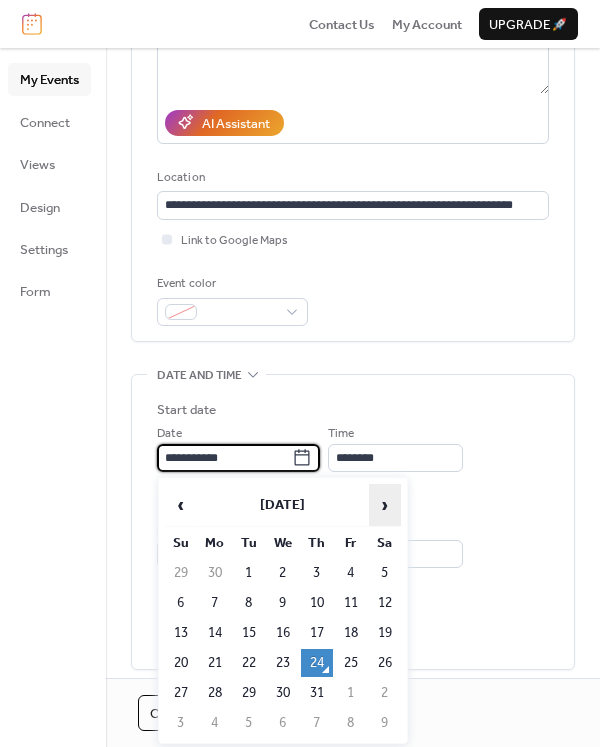click on "›" at bounding box center [385, 505] 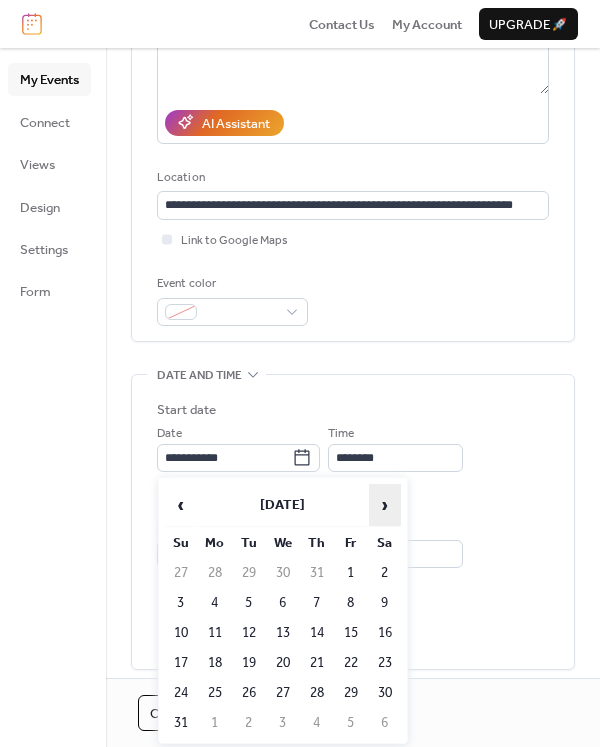 click on "›" at bounding box center [385, 505] 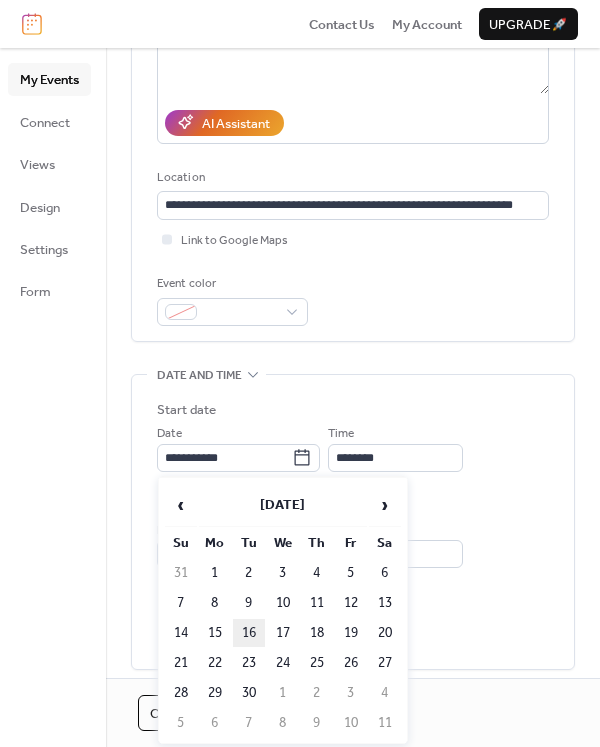 click on "16" at bounding box center [249, 633] 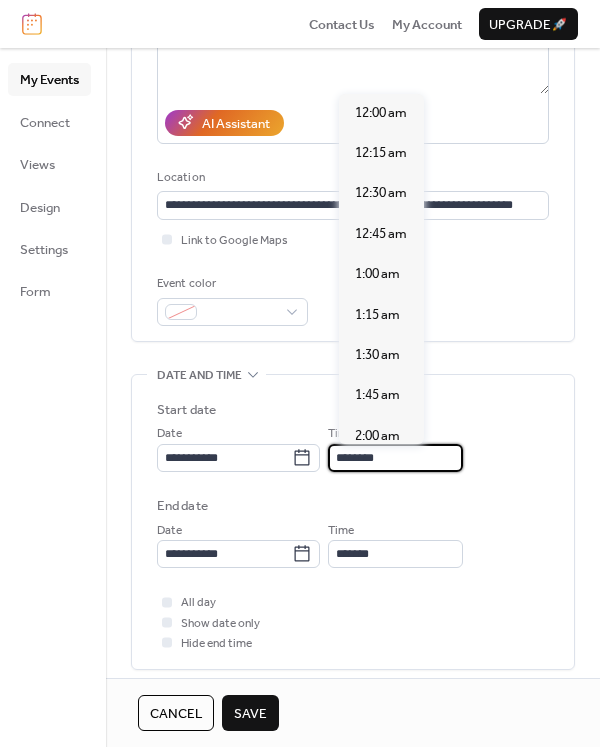 click on "********" at bounding box center [395, 458] 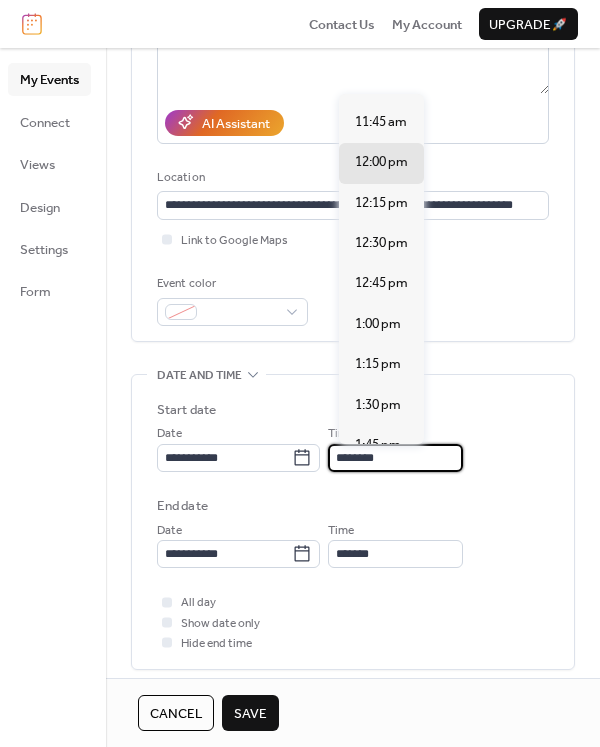 click on "2:00 pm" at bounding box center [378, 485] 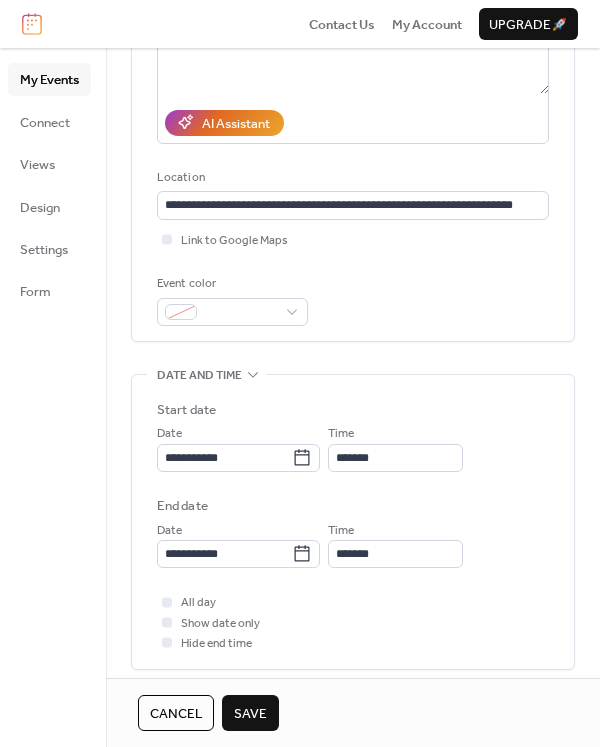 click on "Save" at bounding box center [250, 714] 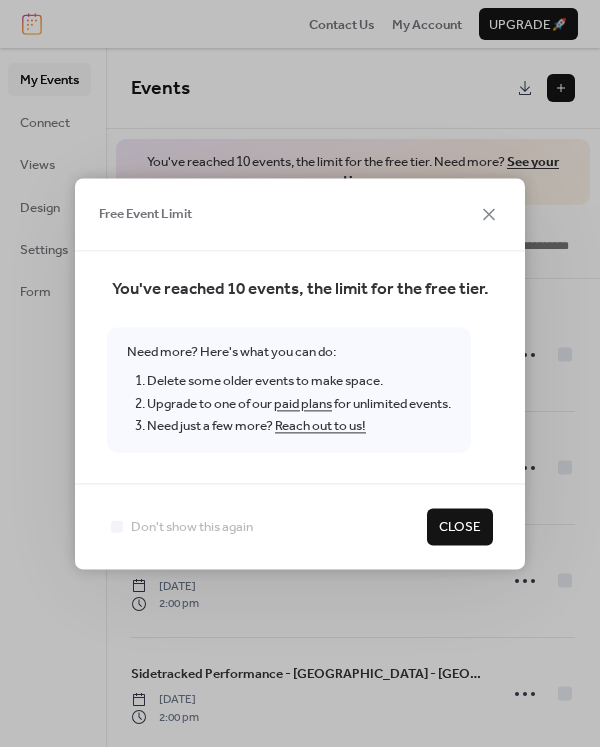click on "Close" at bounding box center (460, 528) 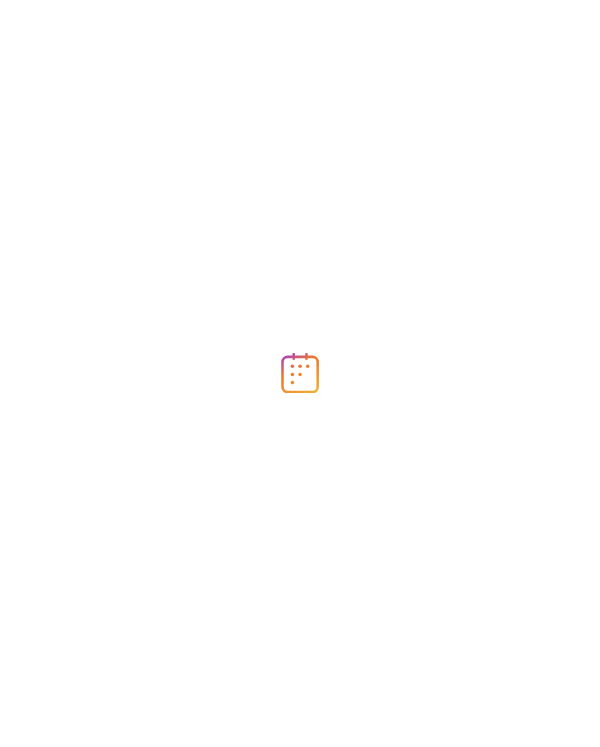scroll, scrollTop: 0, scrollLeft: 0, axis: both 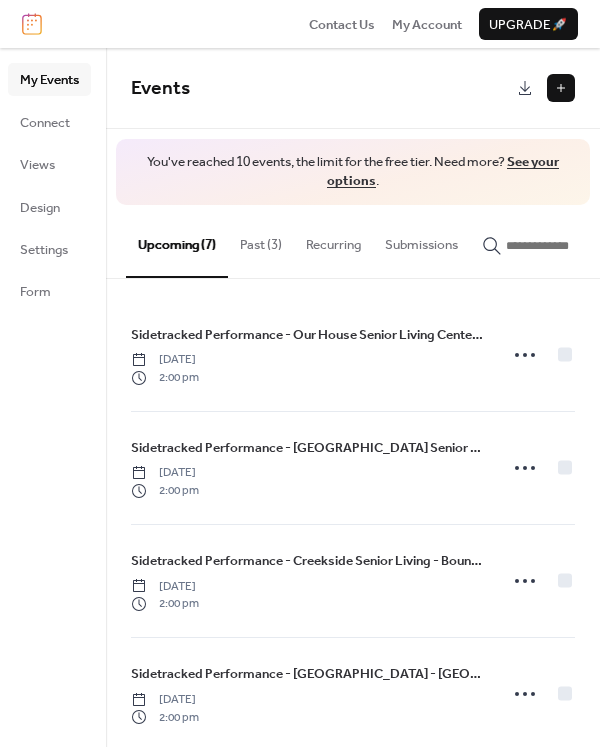 click at bounding box center (561, 88) 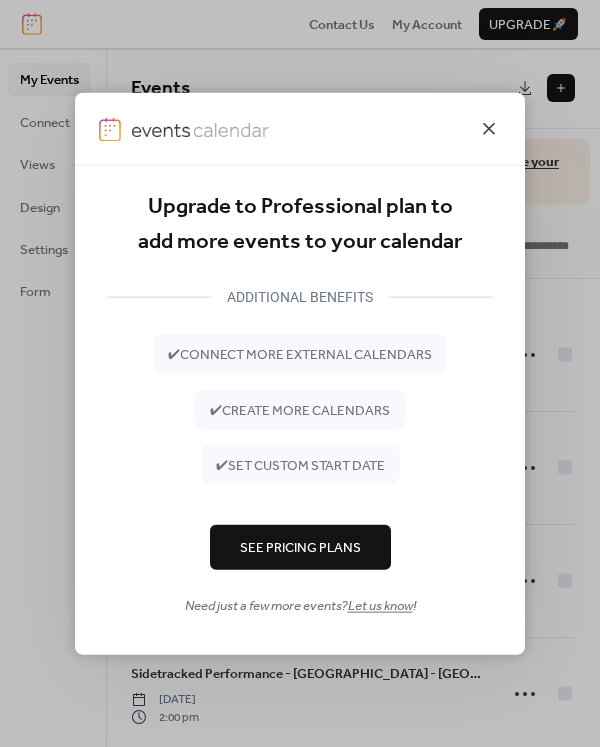 click 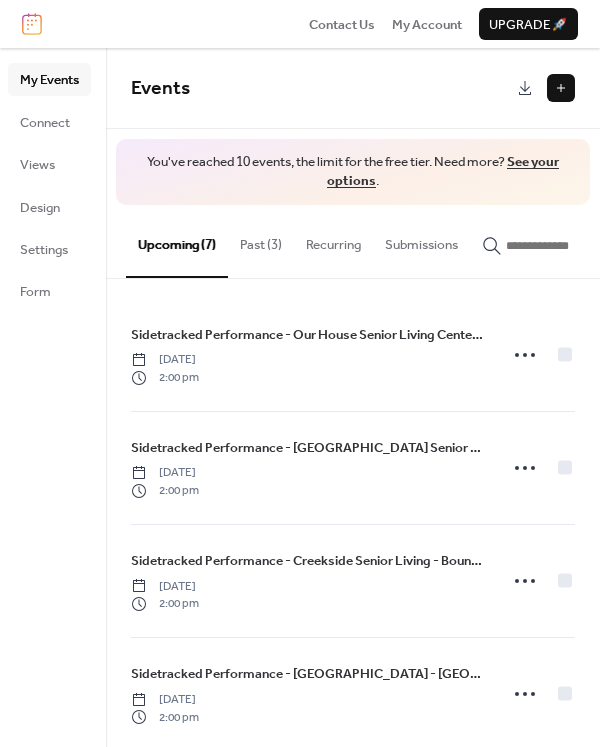 click on "Past (3)" at bounding box center (261, 240) 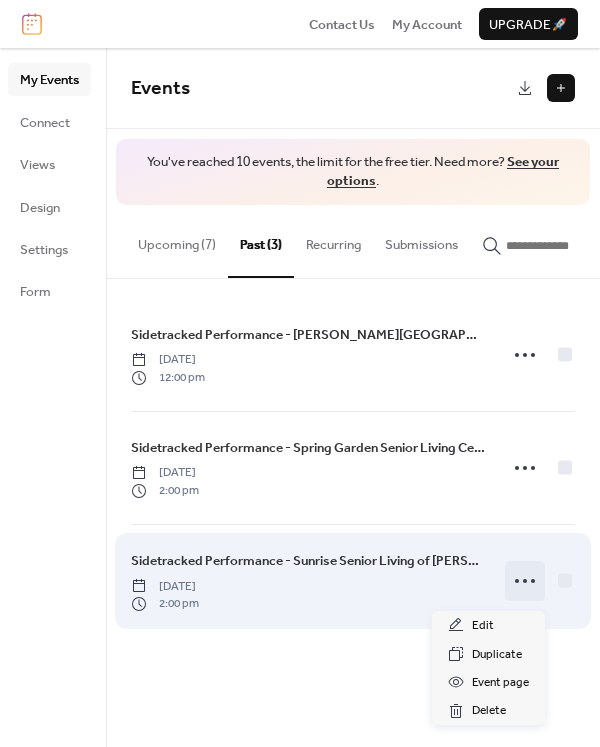 click 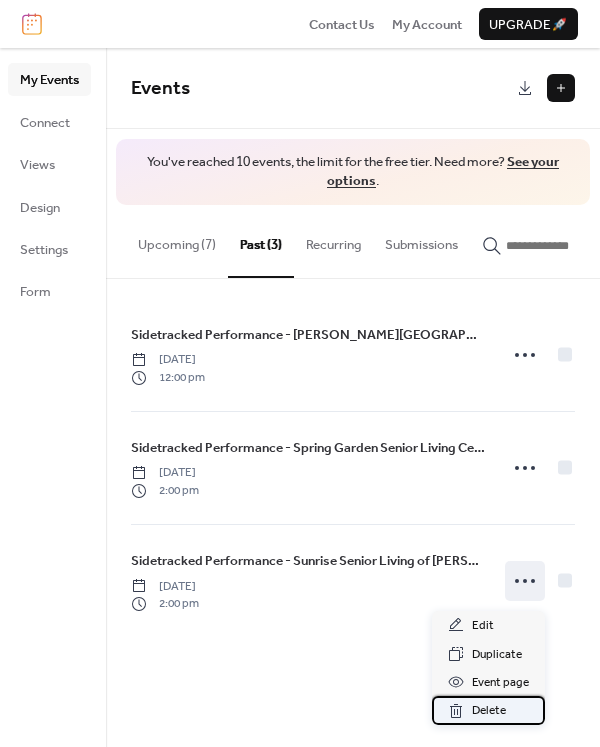 click on "Delete" at bounding box center (489, 711) 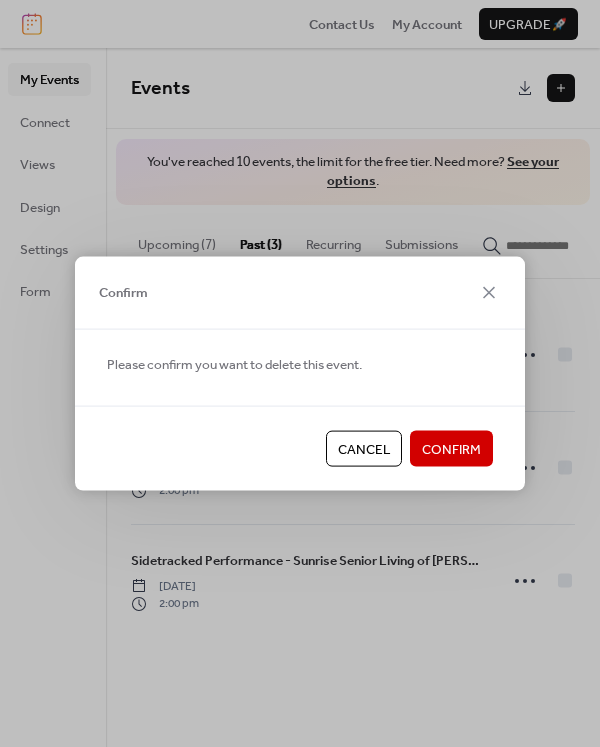 click on "Confirm" at bounding box center (451, 450) 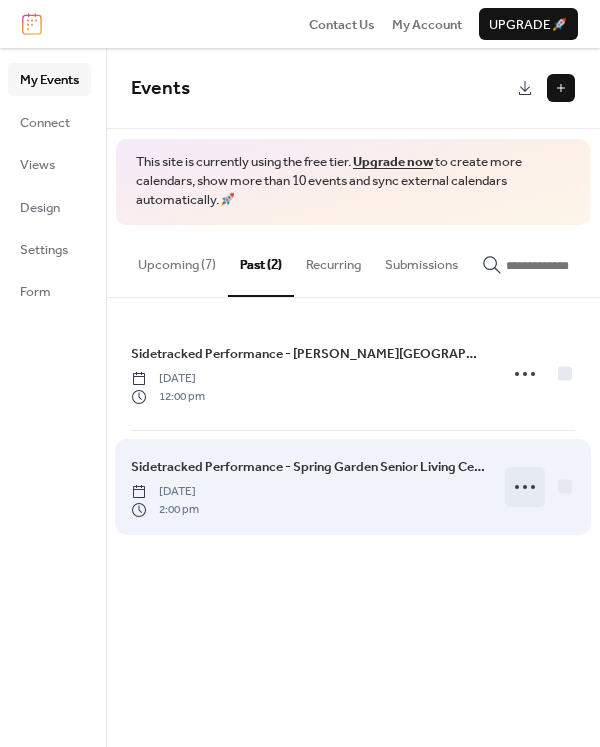 click 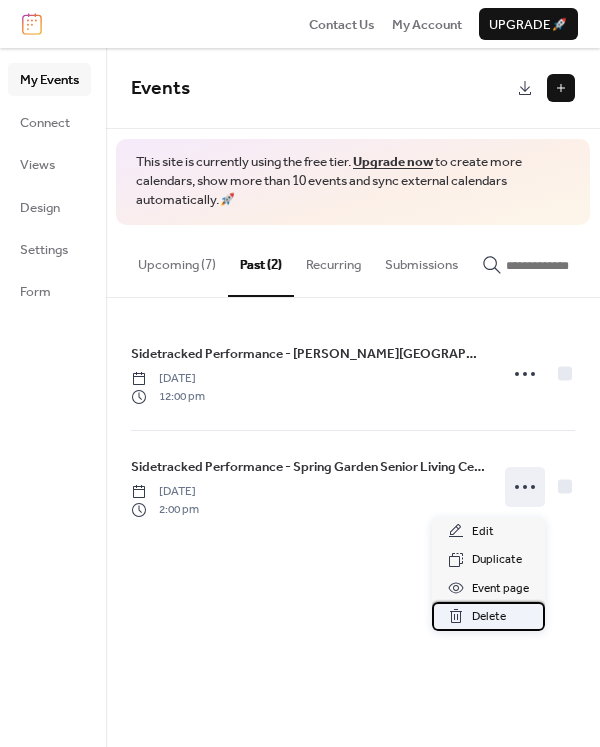 click on "Delete" at bounding box center [489, 617] 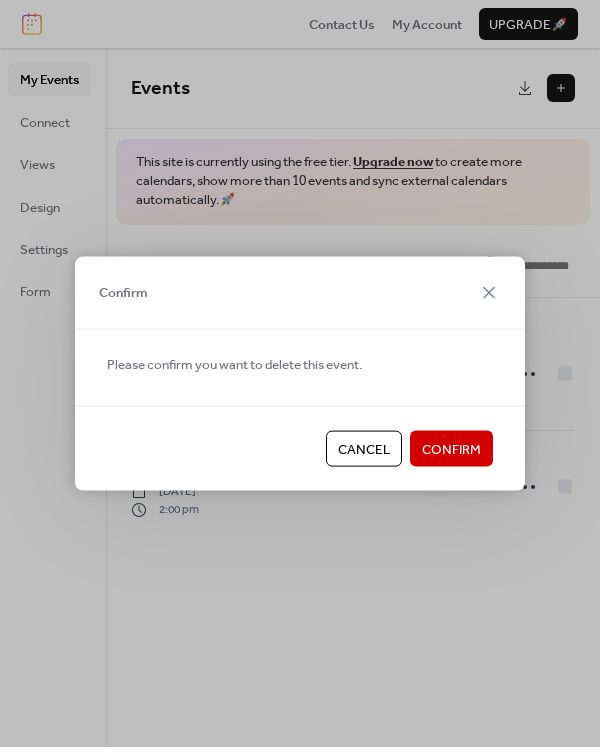 click on "Confirm" at bounding box center (451, 450) 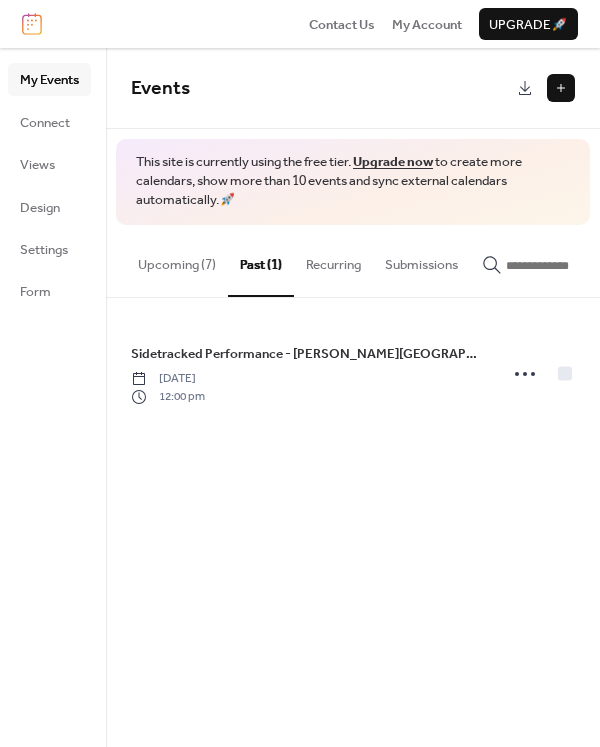 click on "Upcoming (7)" at bounding box center (177, 260) 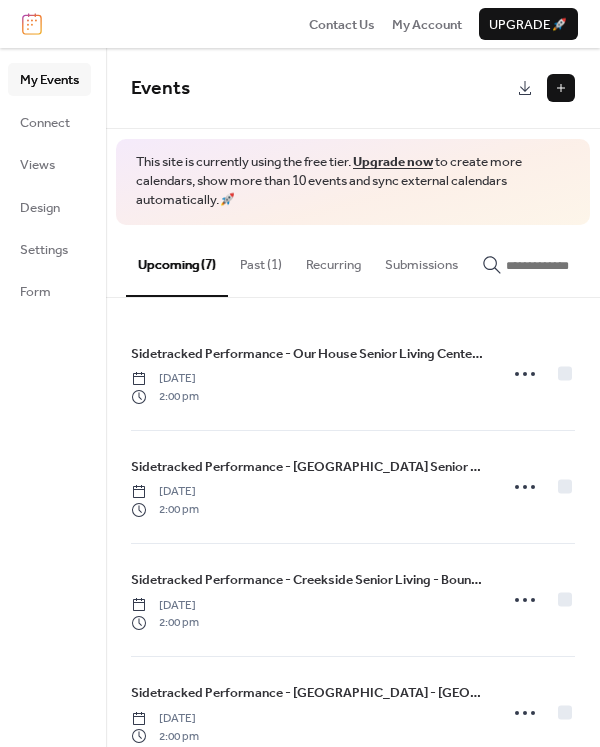 click at bounding box center [561, 88] 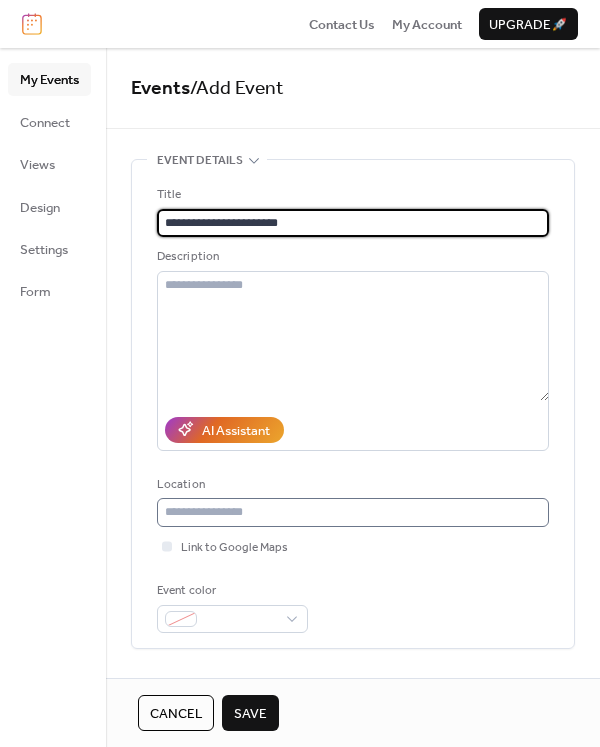 type on "**********" 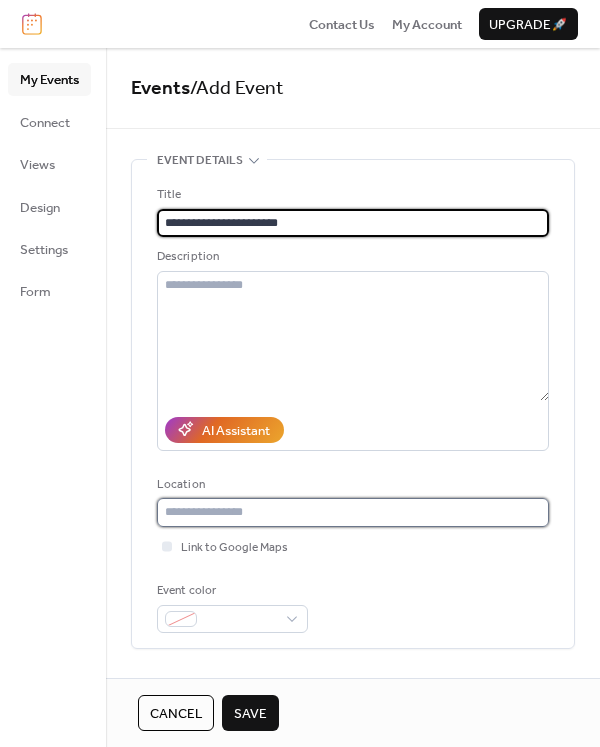 click at bounding box center (353, 512) 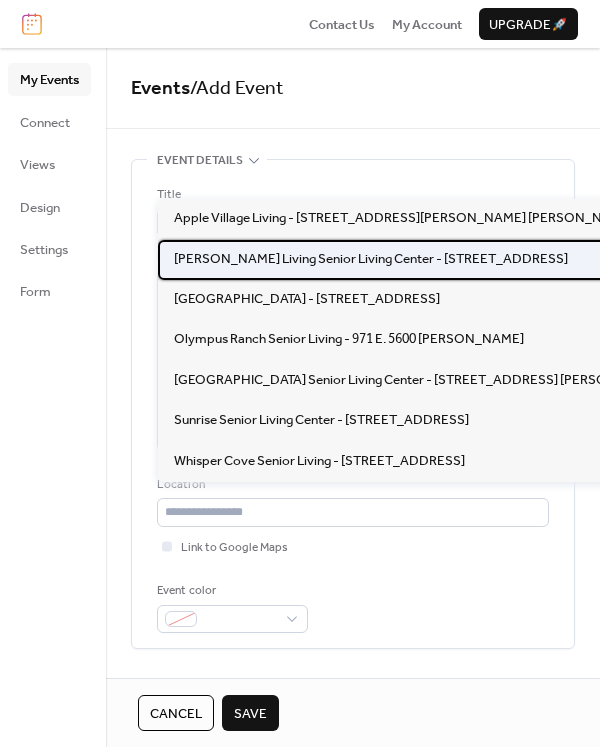 click on "[PERSON_NAME] Living Senior Living Center - [STREET_ADDRESS]" at bounding box center [371, 259] 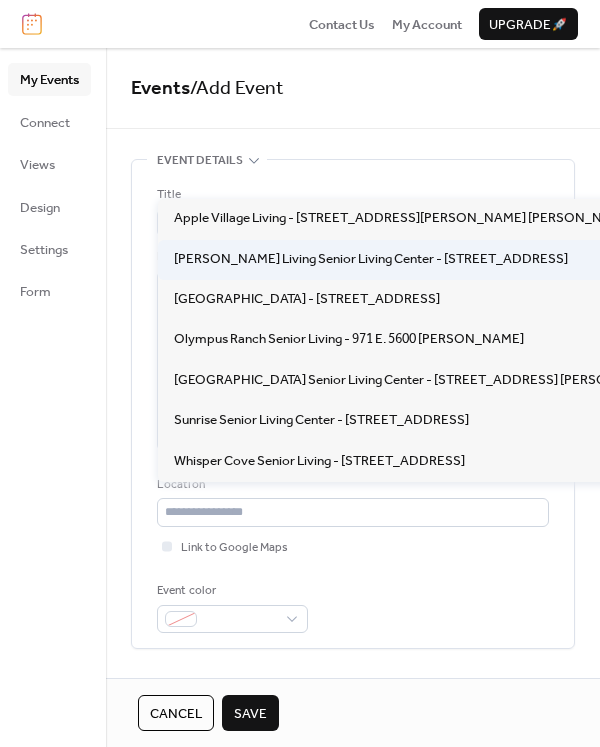 type on "**********" 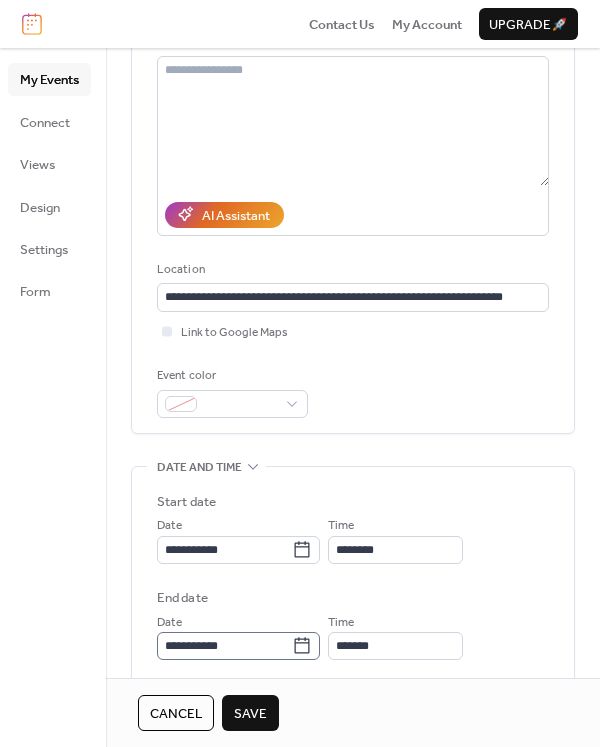 scroll, scrollTop: 310, scrollLeft: 0, axis: vertical 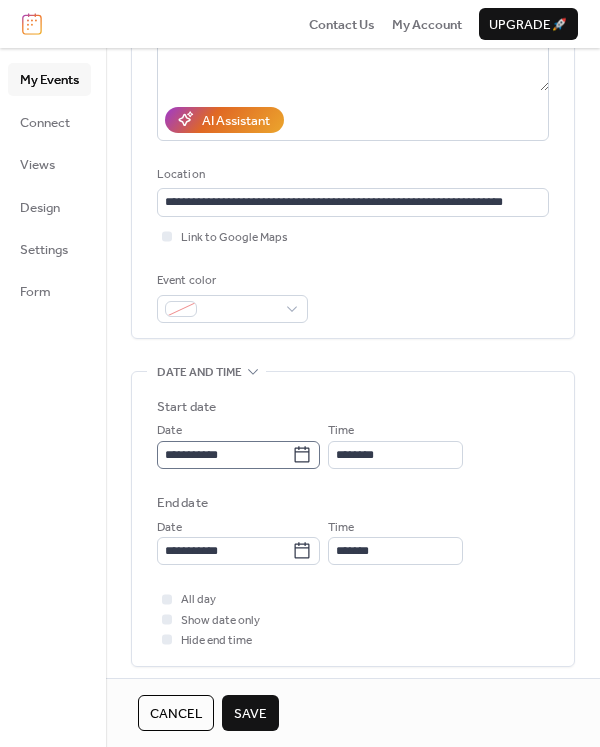 click 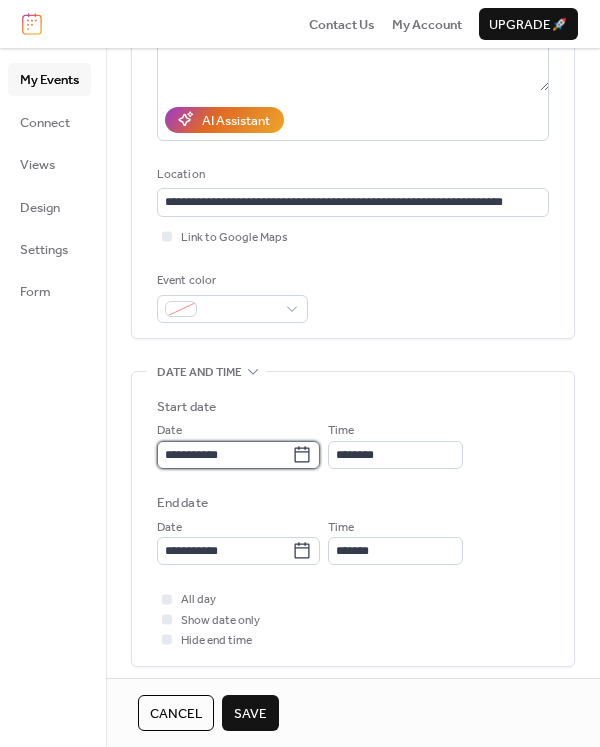 click on "**********" at bounding box center [224, 455] 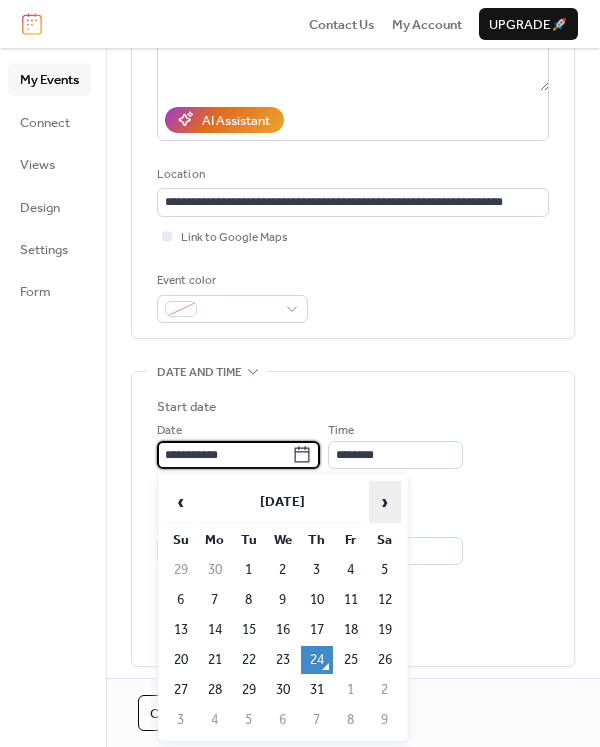 click on "›" at bounding box center [385, 502] 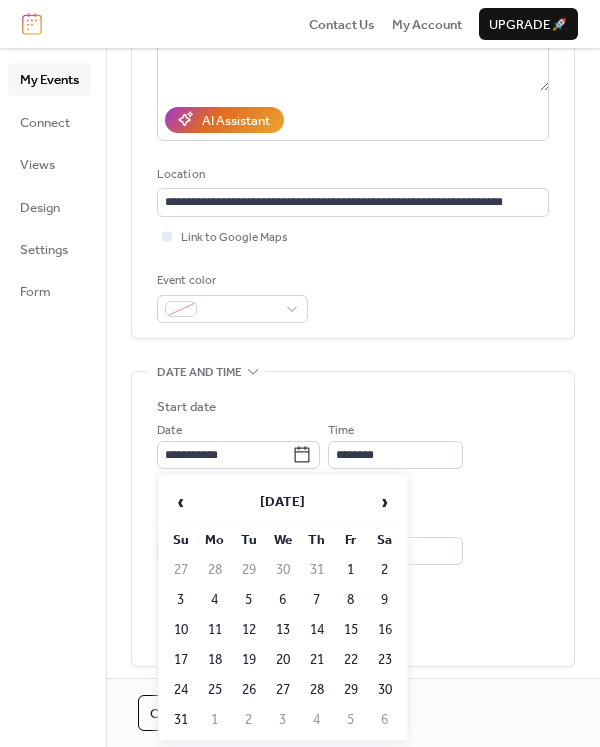 click on "19" at bounding box center (249, 660) 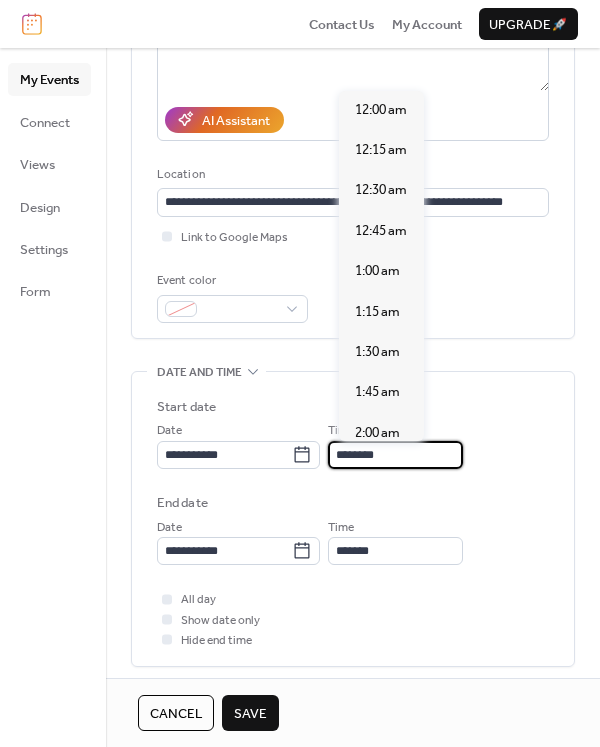 click on "********" at bounding box center (395, 455) 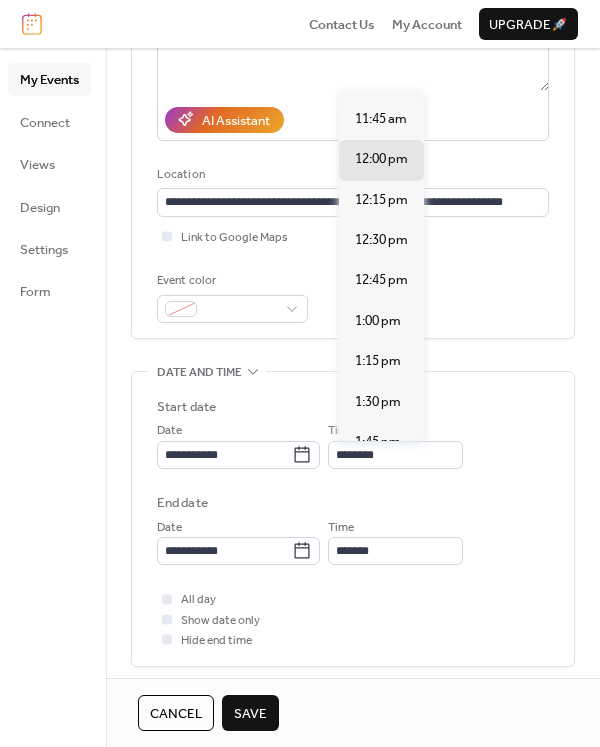 click on "2:00 pm" at bounding box center (378, 482) 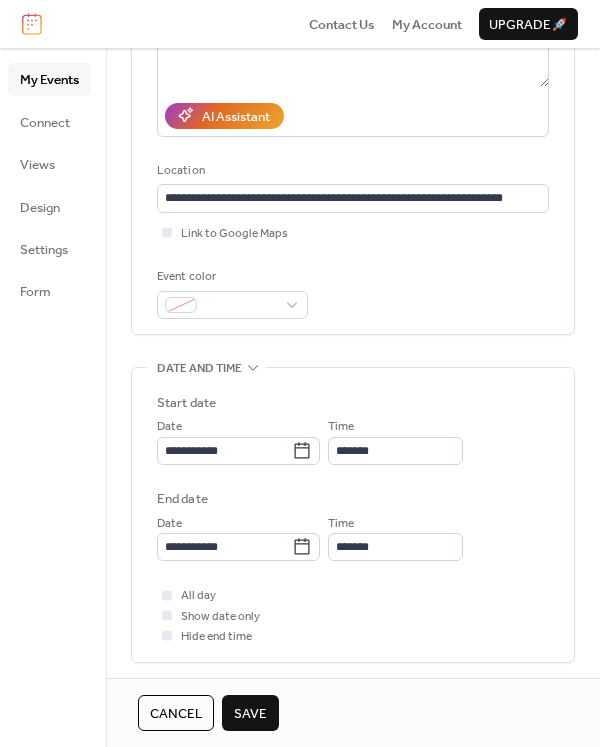 scroll, scrollTop: 313, scrollLeft: 0, axis: vertical 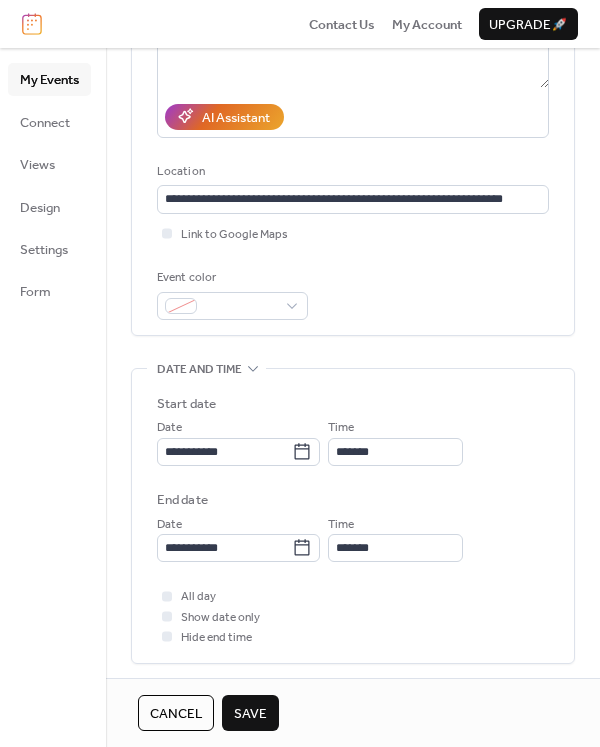 click on "Save" at bounding box center (250, 714) 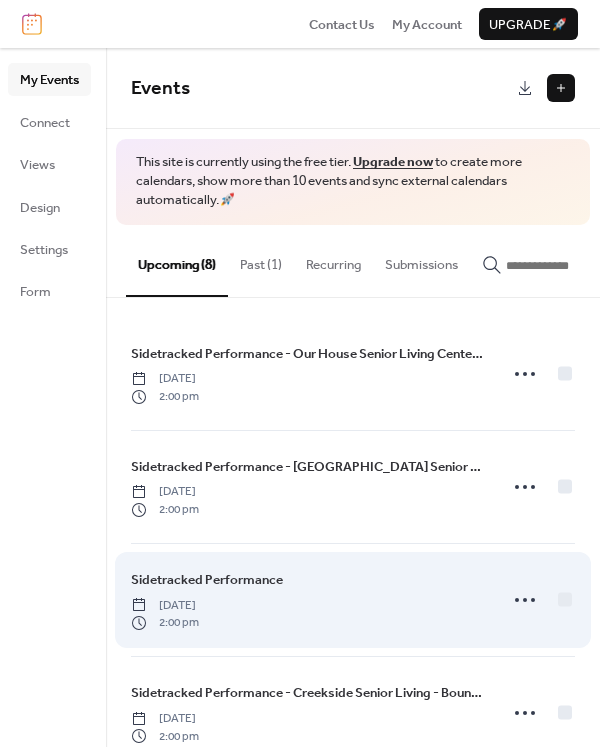 click on "Sidetracked Performance [DATE] 2:00 pm" at bounding box center (308, 600) 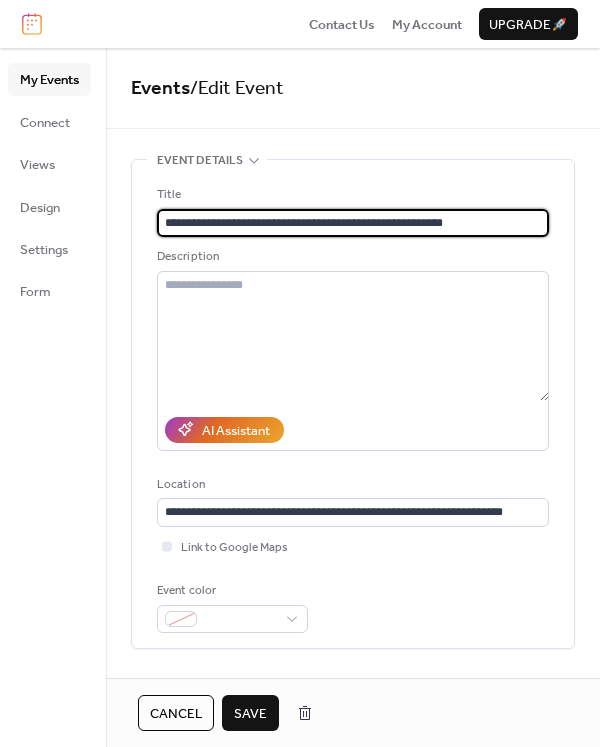 type on "**********" 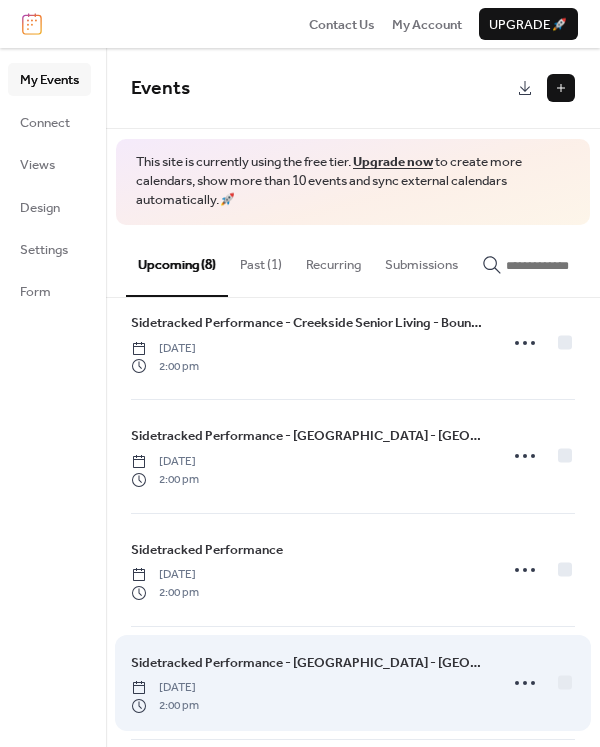 scroll, scrollTop: 383, scrollLeft: 0, axis: vertical 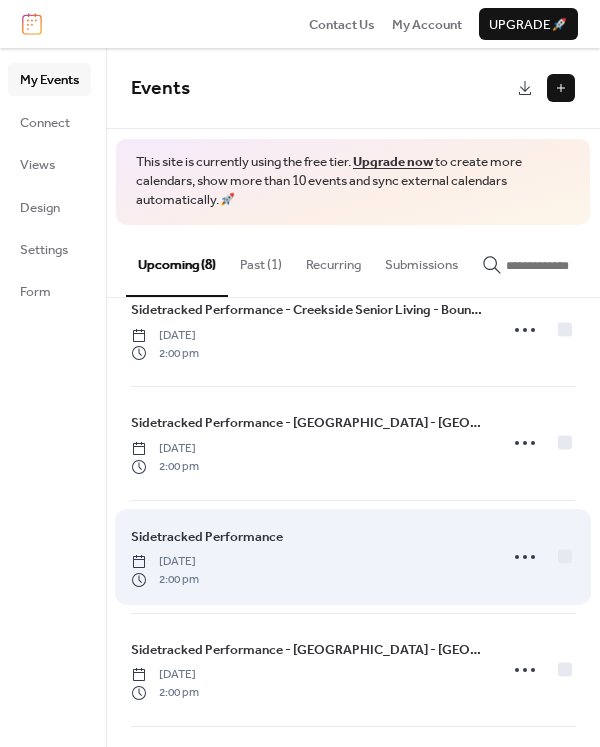 click on "Sidetracked Performance [DATE] 2:00 pm" at bounding box center (308, 557) 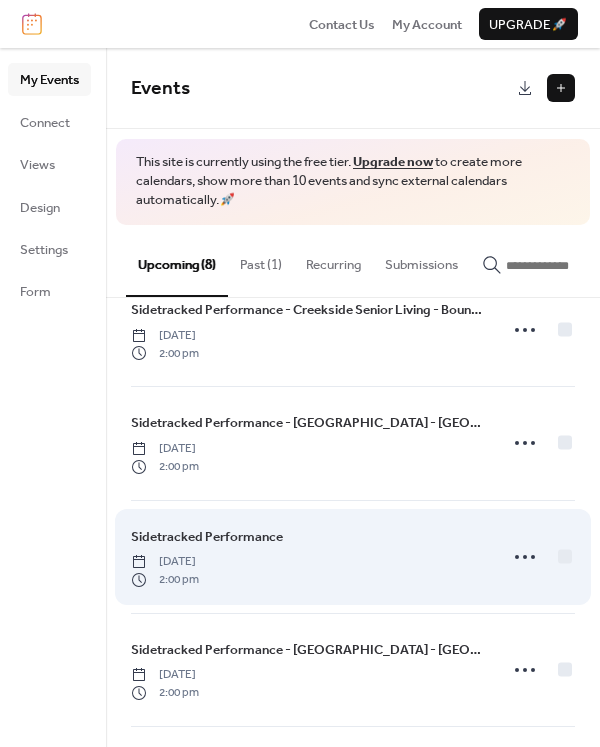 click on "Sidetracked Performance [DATE] 2:00 pm" at bounding box center (308, 557) 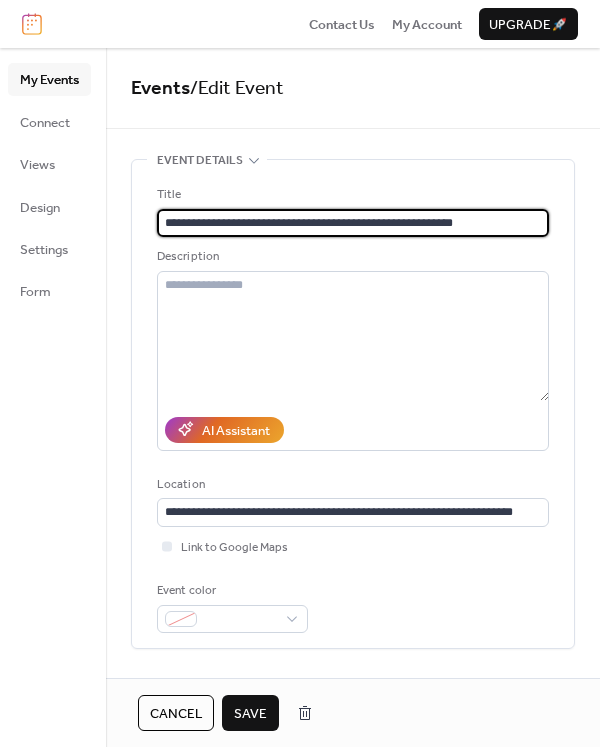 type on "**********" 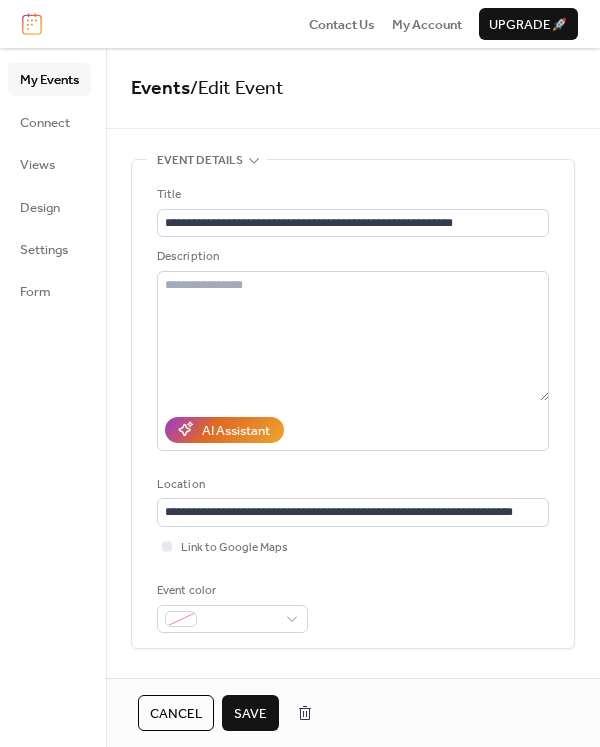 click on "Save" at bounding box center (250, 714) 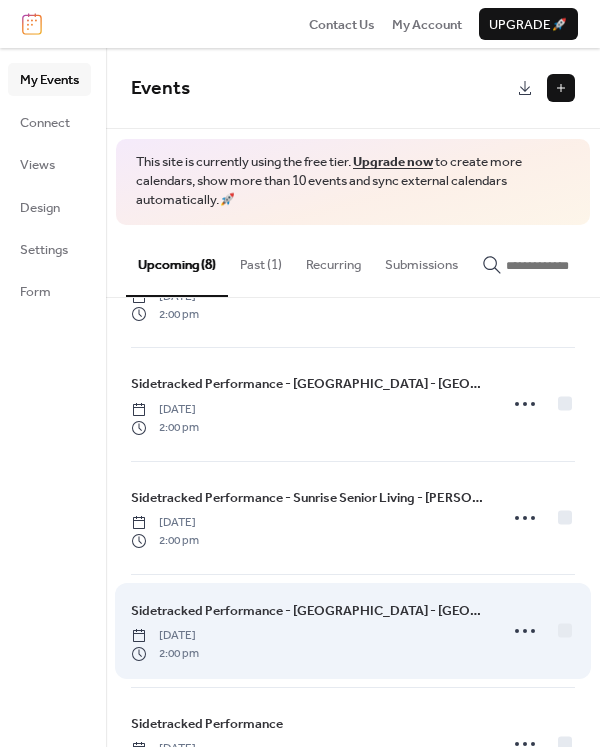 scroll, scrollTop: 501, scrollLeft: 0, axis: vertical 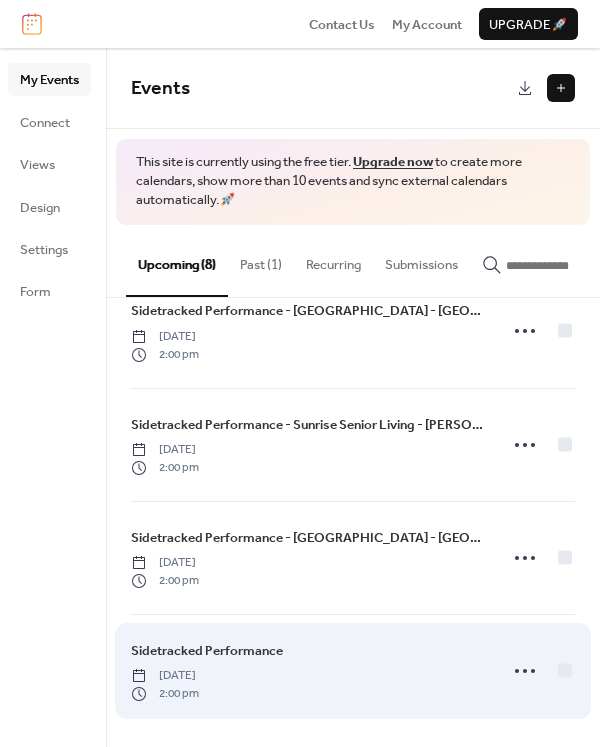 click on "Sidetracked Performance" at bounding box center (207, 651) 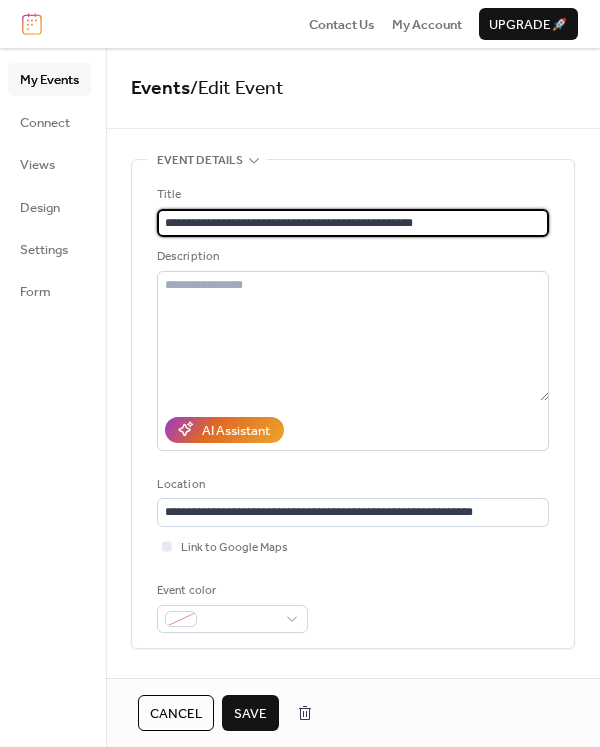 type on "**********" 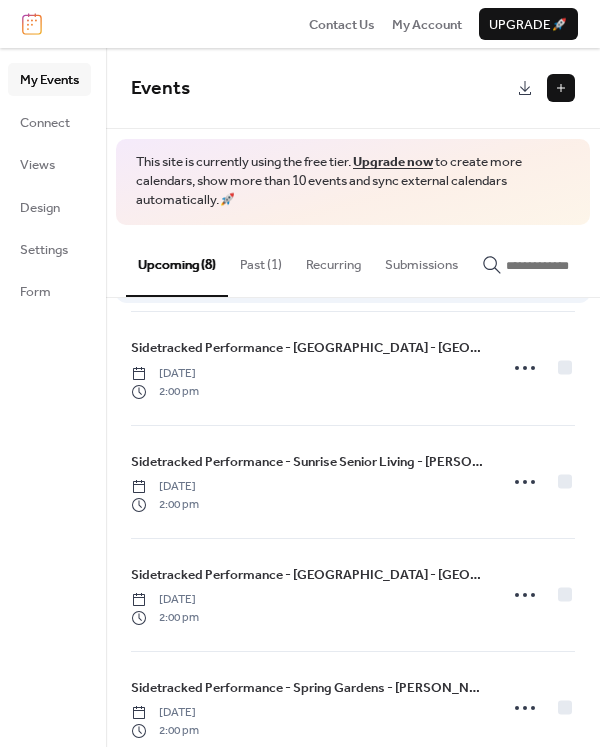 scroll, scrollTop: 484, scrollLeft: 0, axis: vertical 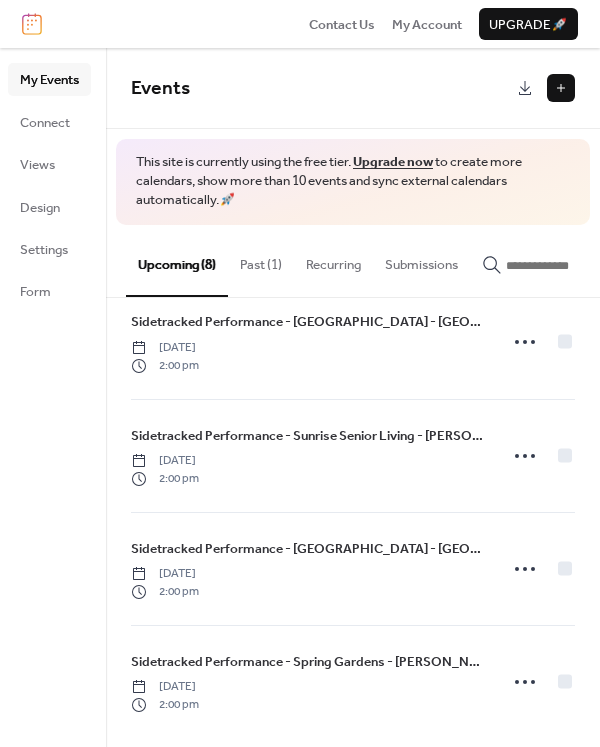 click at bounding box center [561, 88] 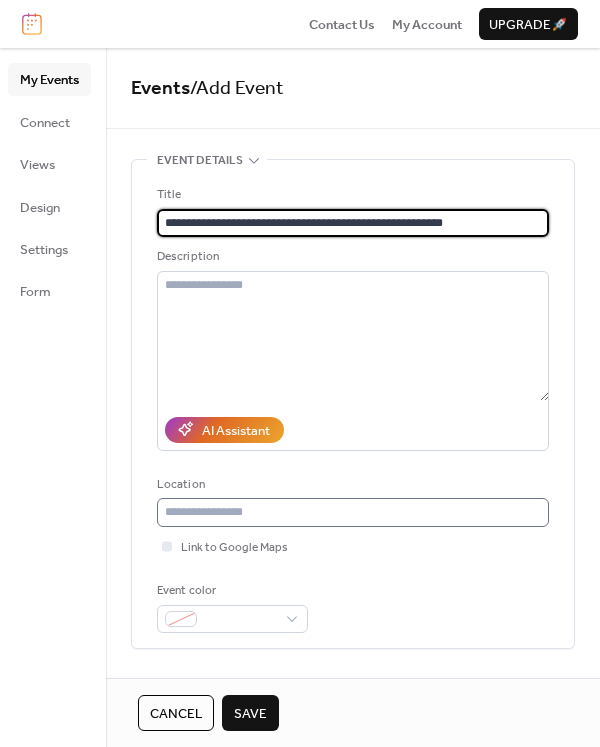 type on "**********" 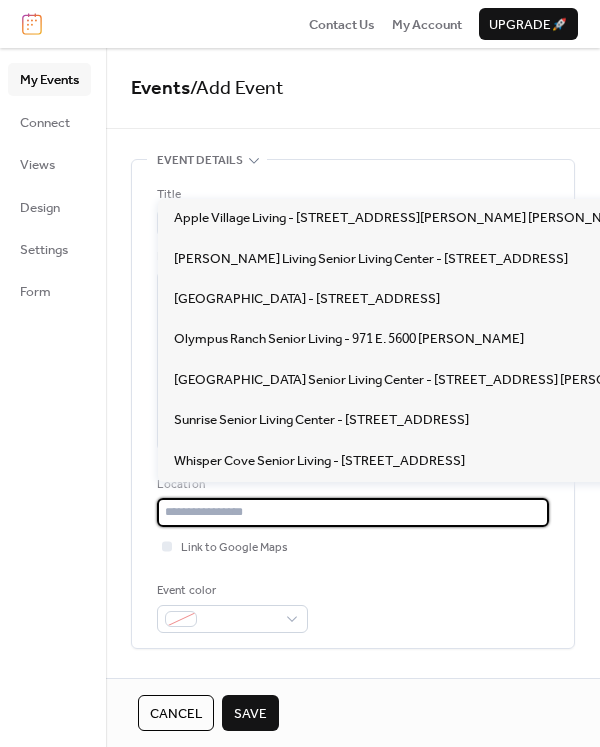 click at bounding box center (353, 512) 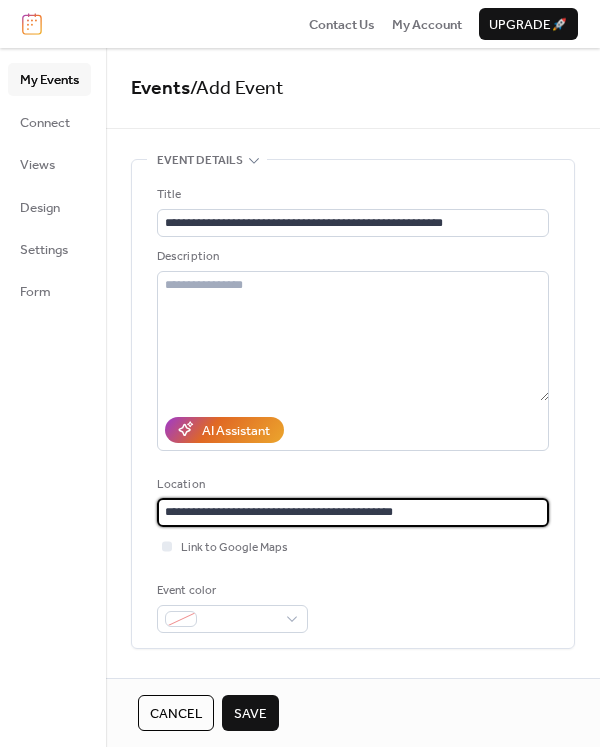 type on "**********" 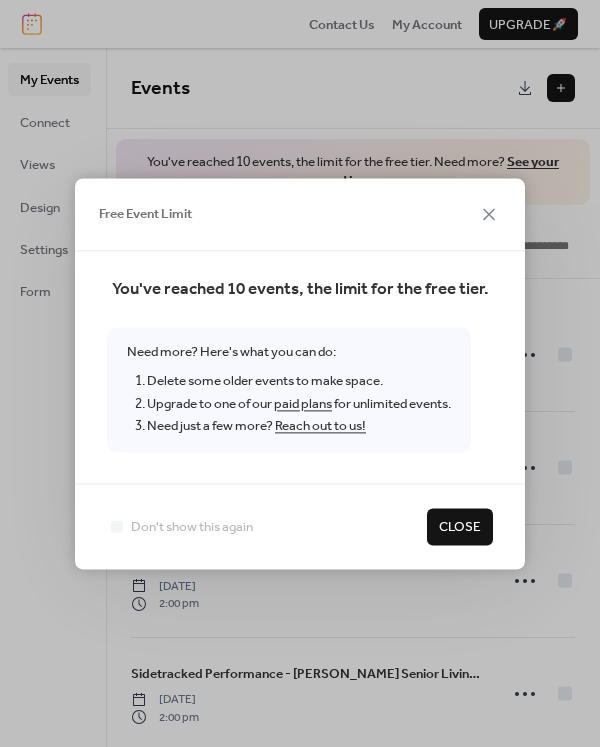 click on "Close" at bounding box center [460, 528] 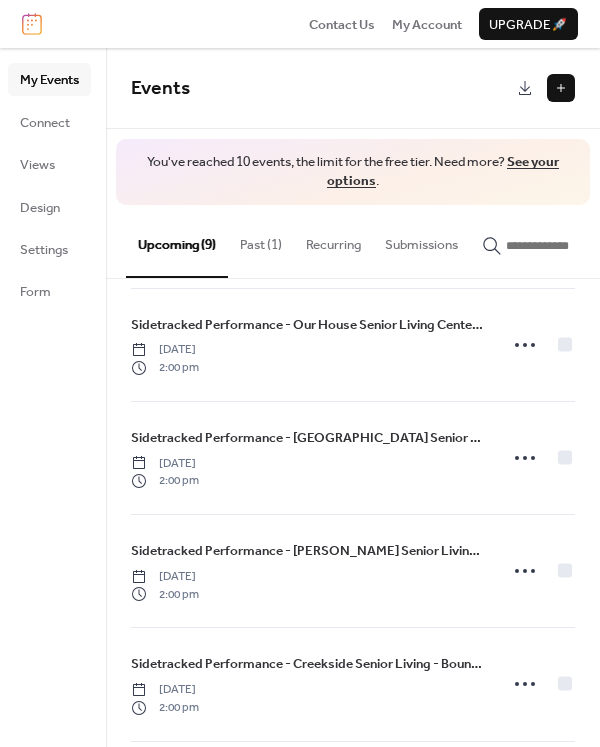 scroll, scrollTop: 0, scrollLeft: 0, axis: both 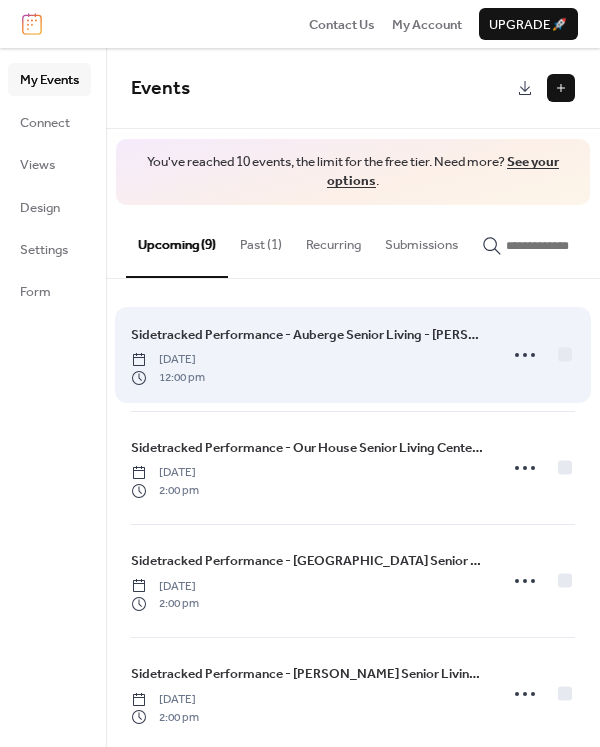 click on "Sidetracked Performance - Auberge Senior Living - [PERSON_NAME]" at bounding box center [308, 335] 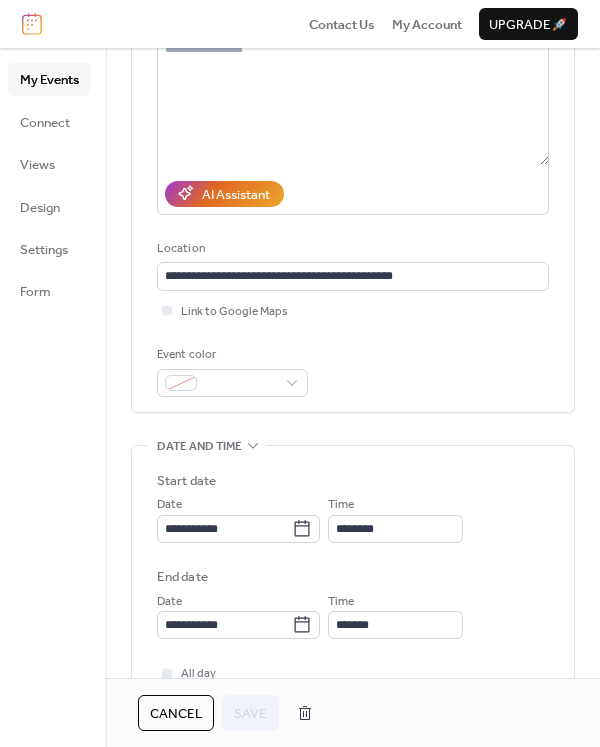 scroll, scrollTop: 398, scrollLeft: 0, axis: vertical 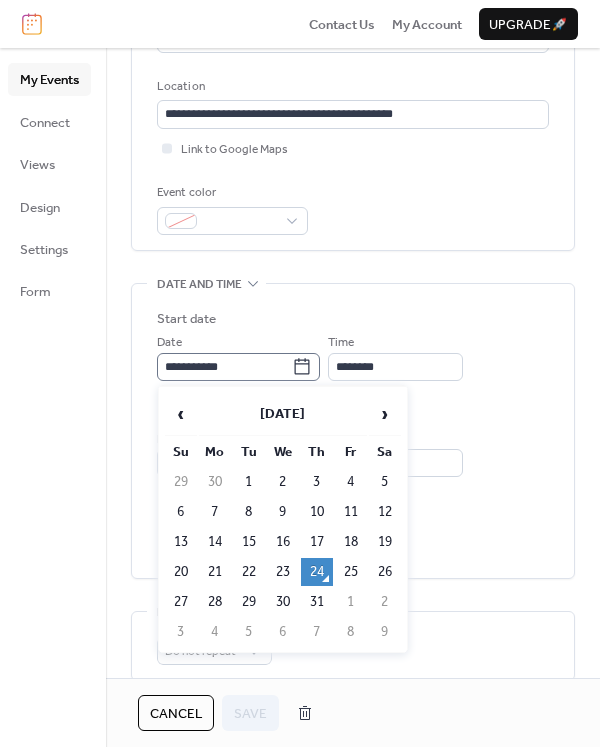 click 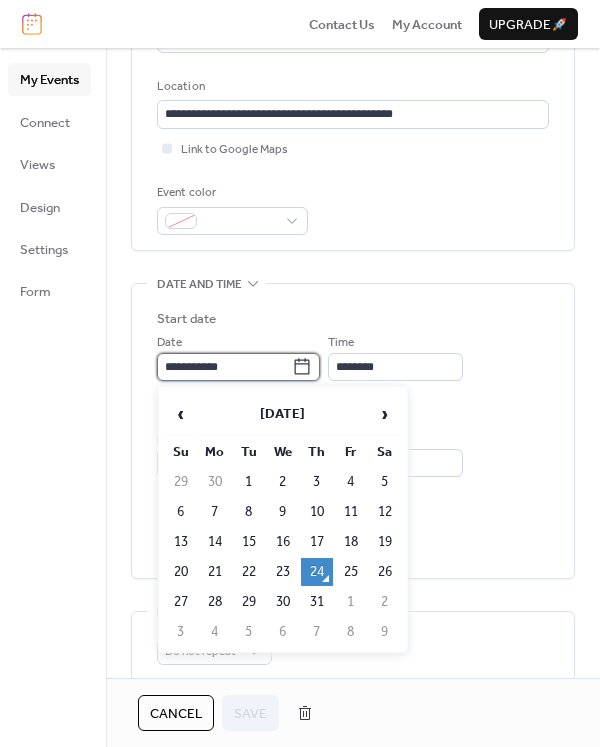 click on "**********" at bounding box center [224, 367] 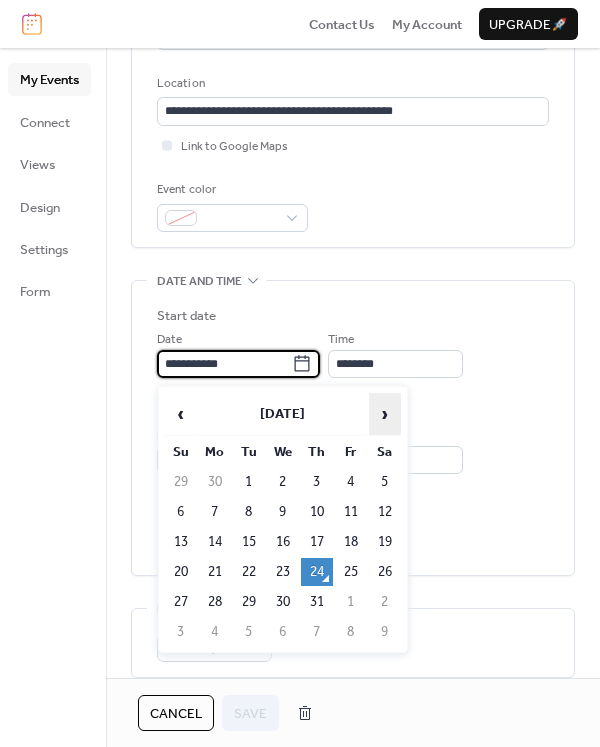 click on "›" at bounding box center [385, 414] 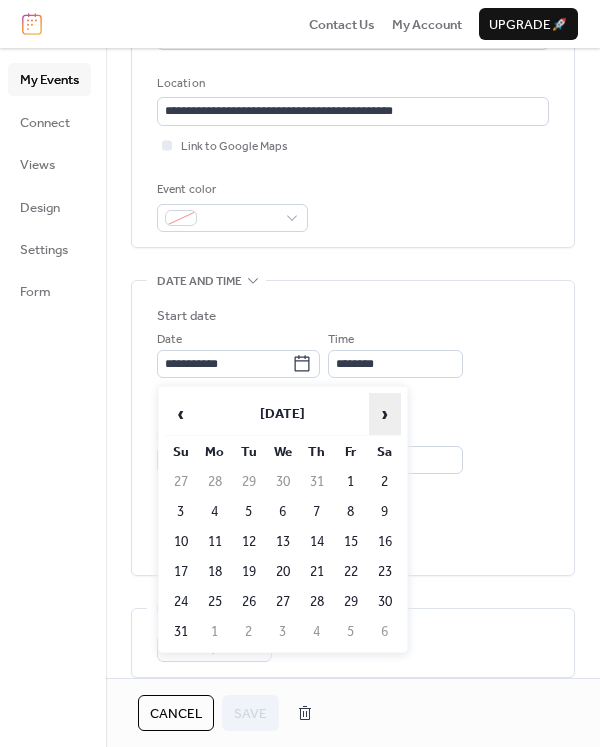 click on "›" at bounding box center (385, 414) 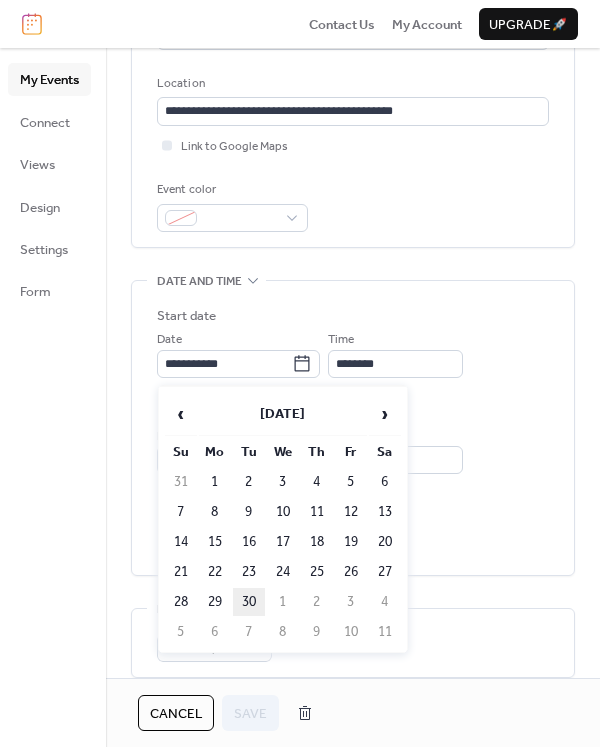 click on "30" at bounding box center (249, 602) 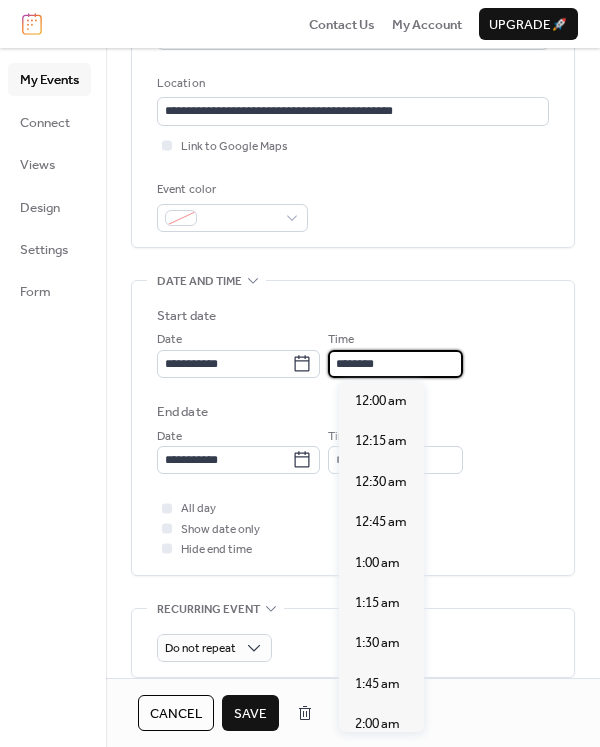 click on "********" at bounding box center [395, 364] 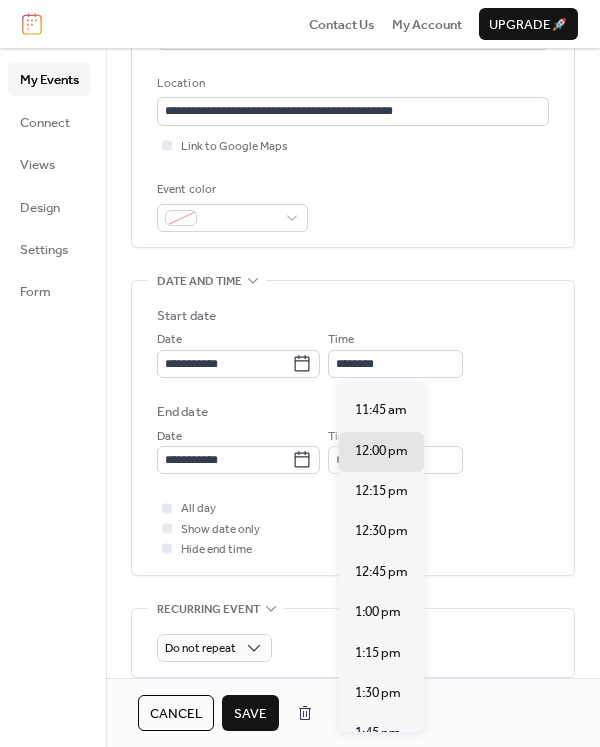 click on "2:00 pm" at bounding box center [378, 774] 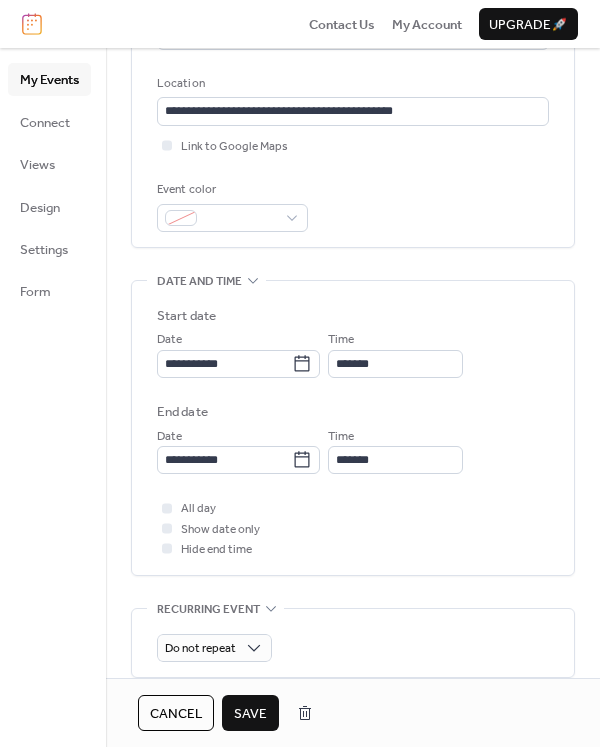 click on "Save" at bounding box center (250, 714) 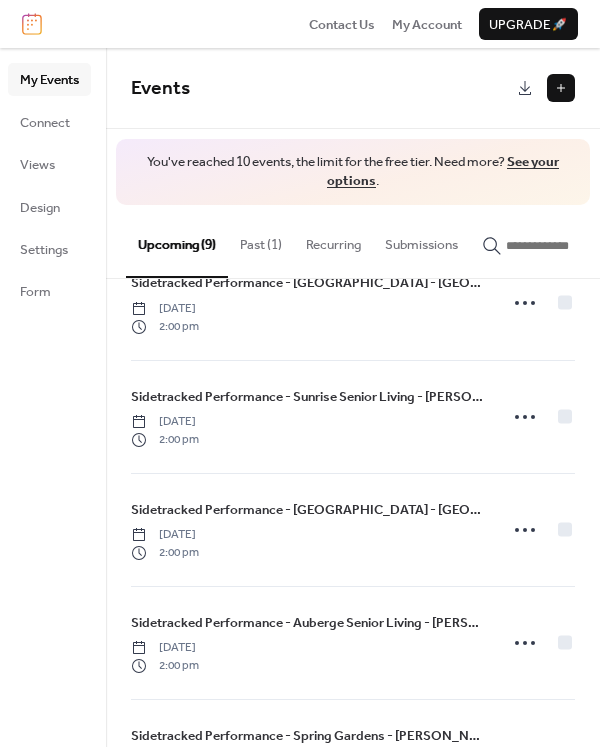 scroll, scrollTop: 595, scrollLeft: 0, axis: vertical 